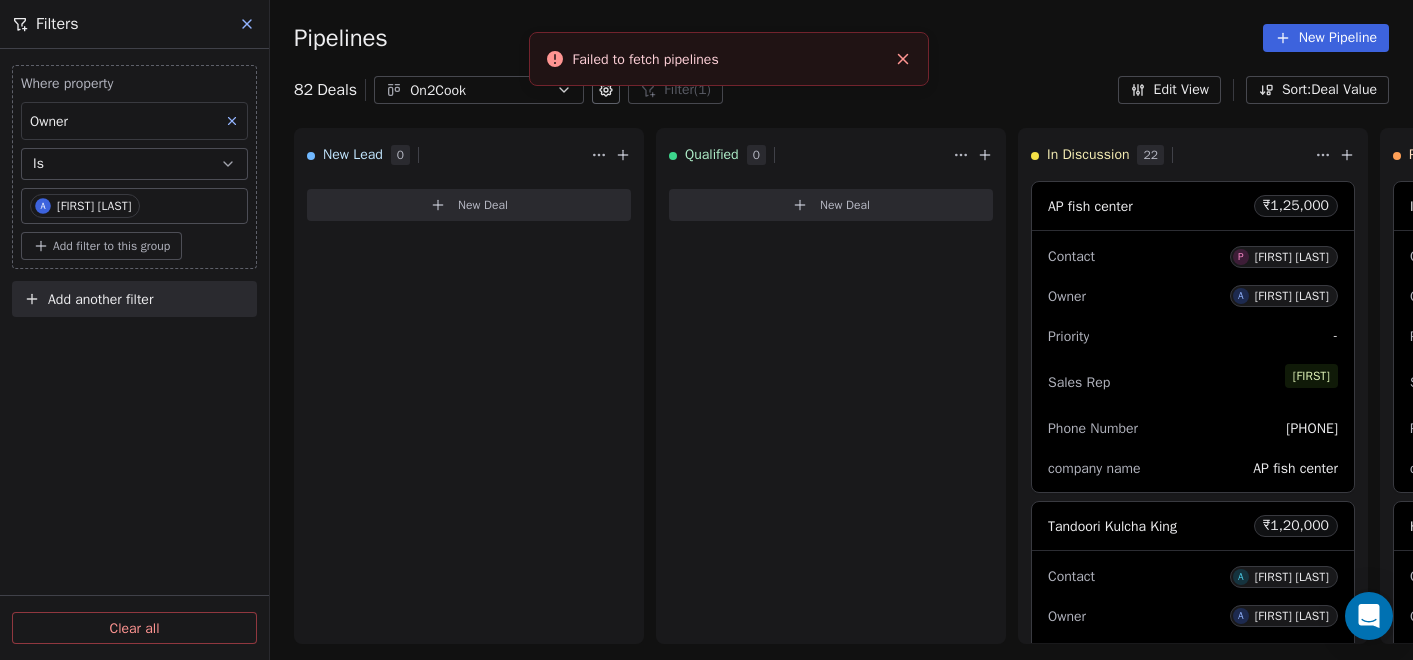 scroll, scrollTop: 0, scrollLeft: 0, axis: both 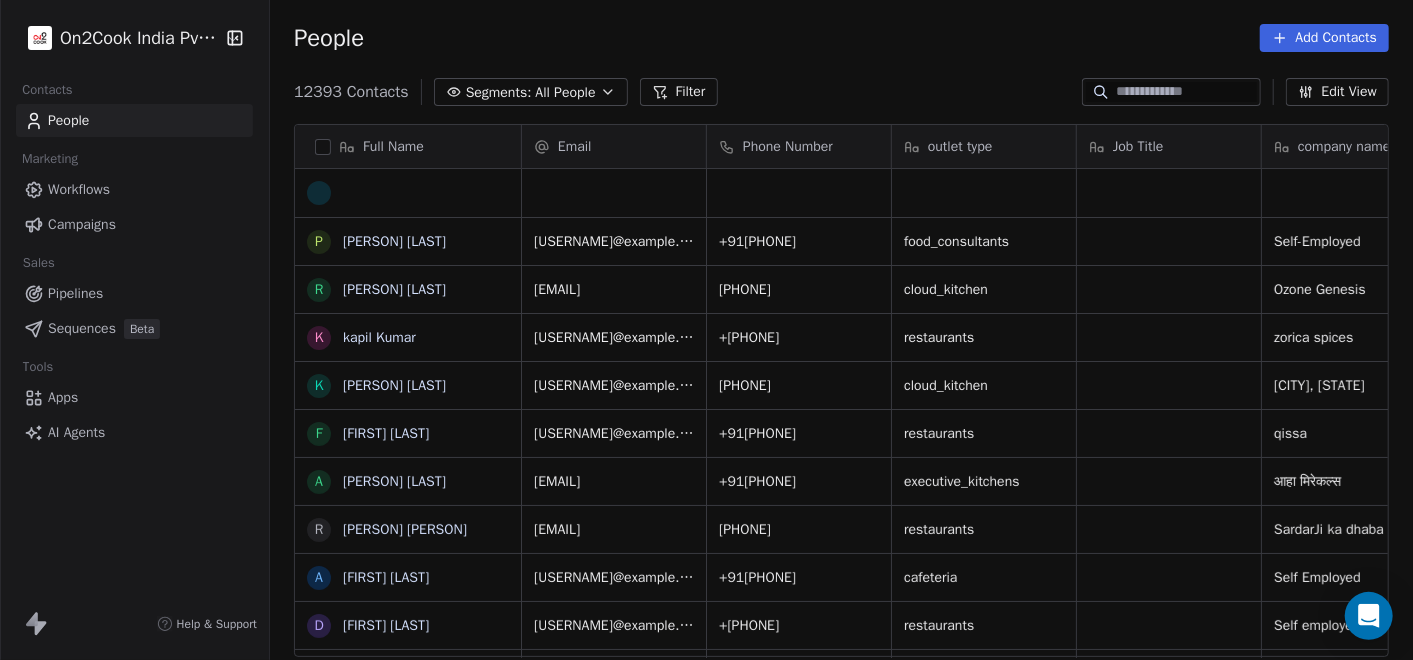 click on "Filter" at bounding box center [679, 92] 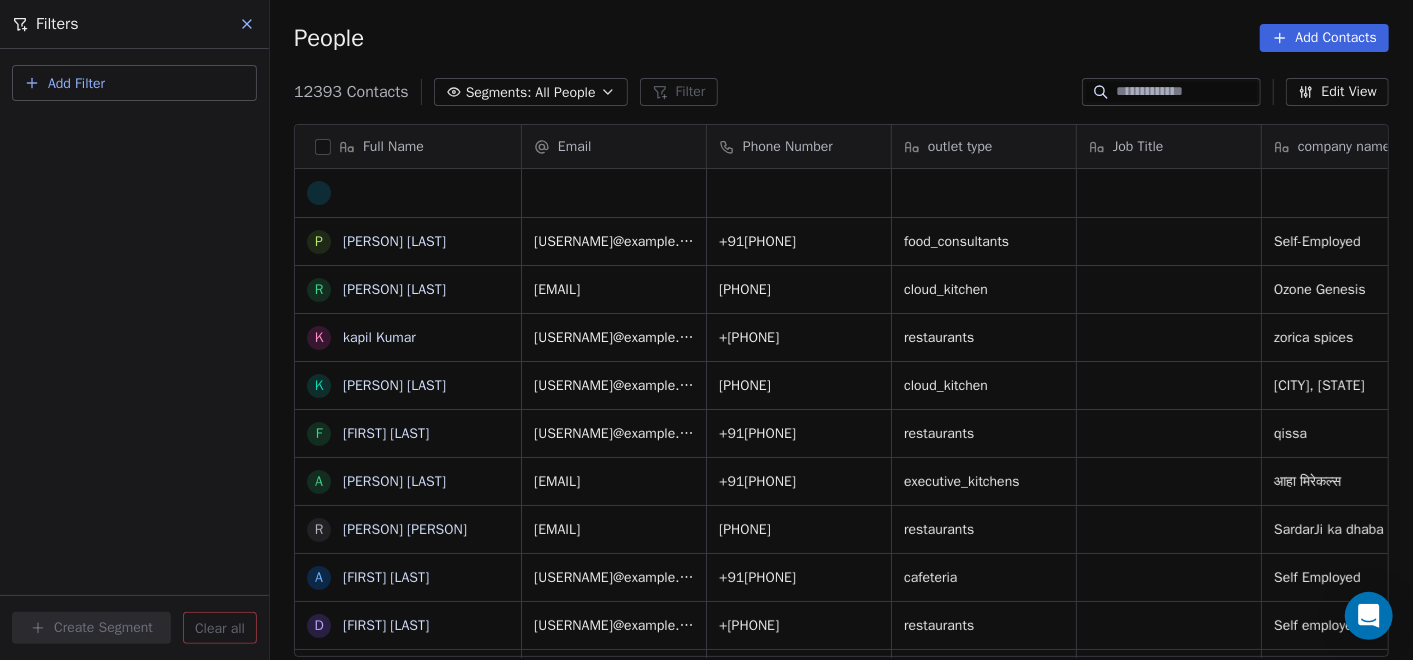 click on "Add Filter" at bounding box center [134, 83] 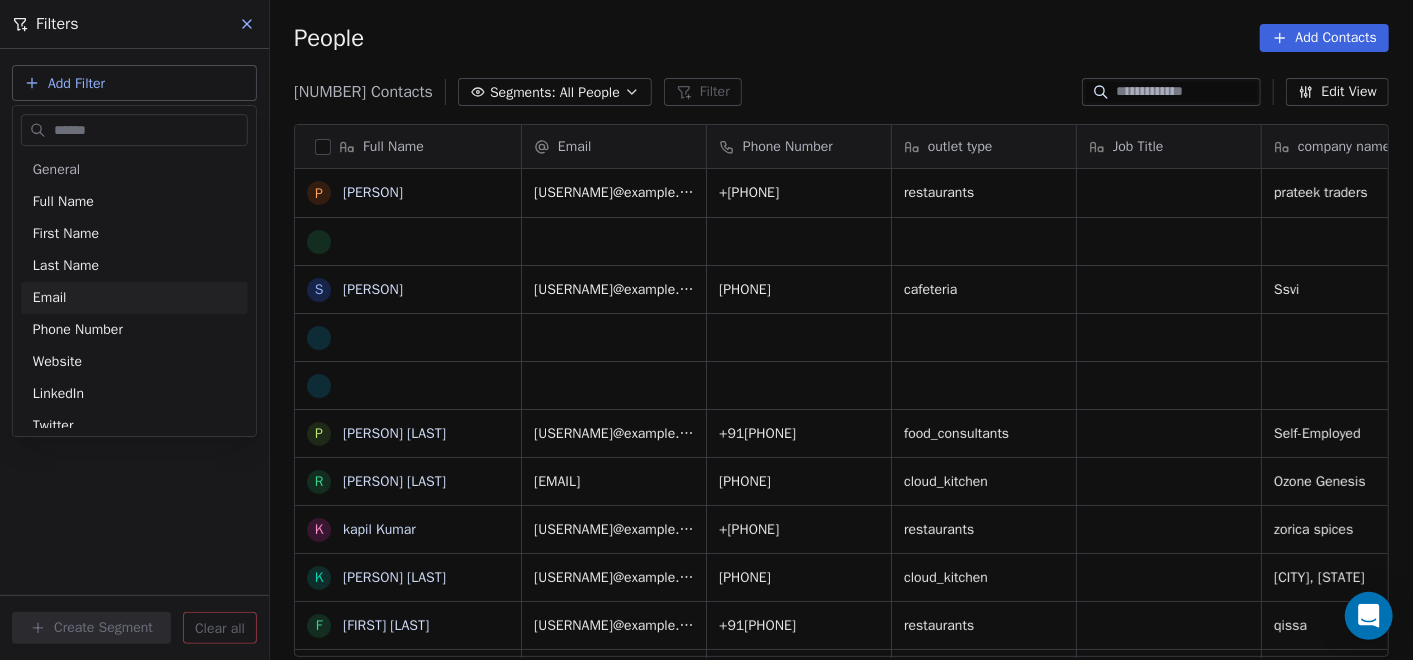 click on "On2Cook India Pvt. Ltd. Contacts People Marketing Workflows Campaigns Sales Pipelines Sequences Beta Tools Apps AI Agents Help & Support Filters Add Filter Create Segment Clear all People Add Contacts 12397 Contacts Segments: All People Filter Edit View Tag Add to Sequence Full Name P [PERSON] S [PERSON] P [PERSON] R [PERSON] K [PERSON] K [PERSON] F [PERSON] A [PERSON] R [PERSON] [PERSON] A [PERSON] D [PERSON] p [PERSON] P [PERSON] R [PERSON] V [PERSON] c [PERSON] G [PERSON] [CITY] [CITY] s [PERSON] S [PERSON] S [PERSON] S [PERSON] V [PERSON] S [PERSON] N [PERSON] D [PERSON] N [PERSON] B [PERSON] D [PERSON] Email Phone Number outlet type Job Title company name location Location Lead Source prateektraders2016@gmail.com +919927225553 restaurants prateek traders others Meta shellyjjaggia@yahoo.com +918882179702 cafeteria Ssvi delhi_(ncr) Meta pradipnagar@gmail.com +919898142426 Self-Employed" at bounding box center (706, 330) 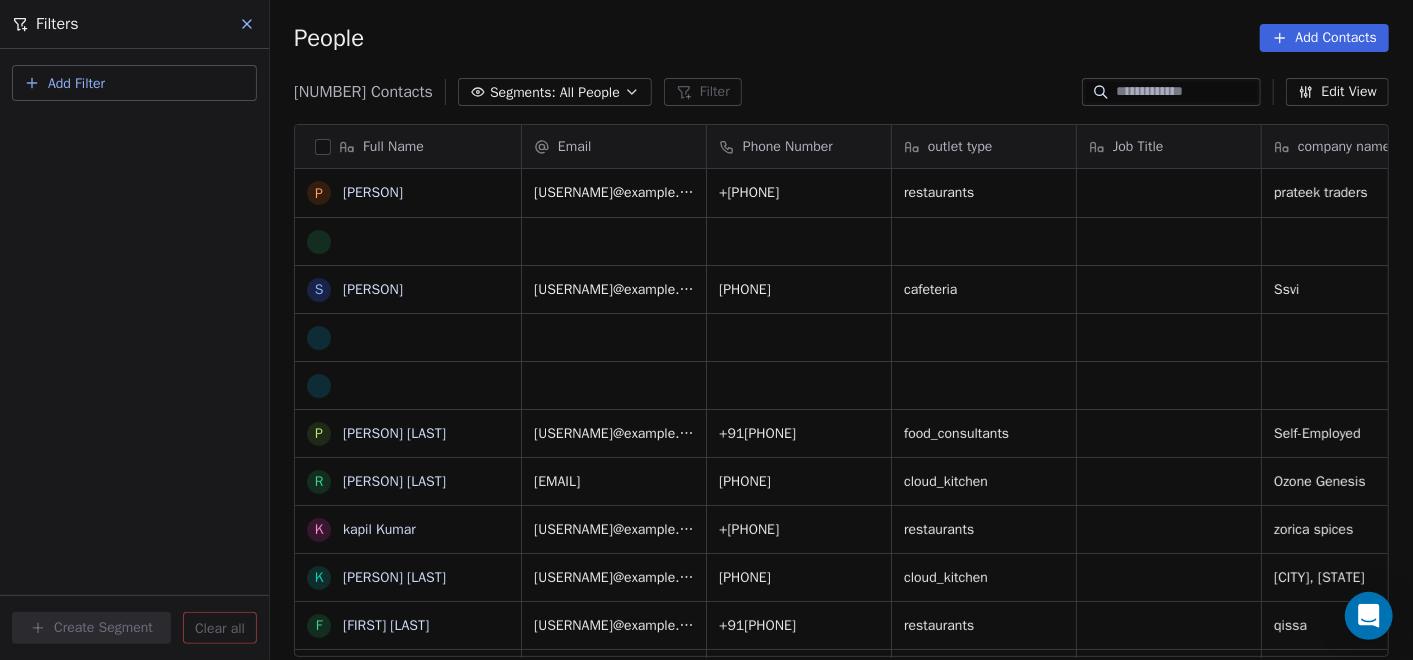 click 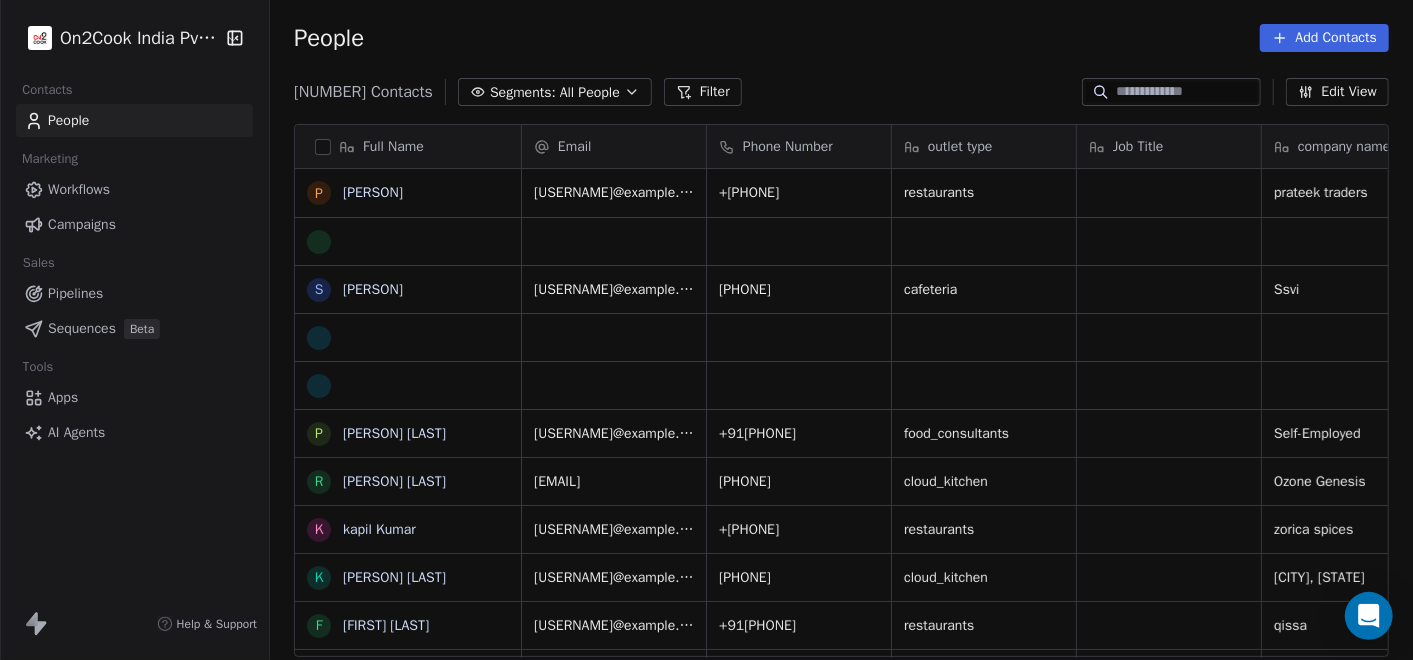 click on "Pipelines" at bounding box center (134, 293) 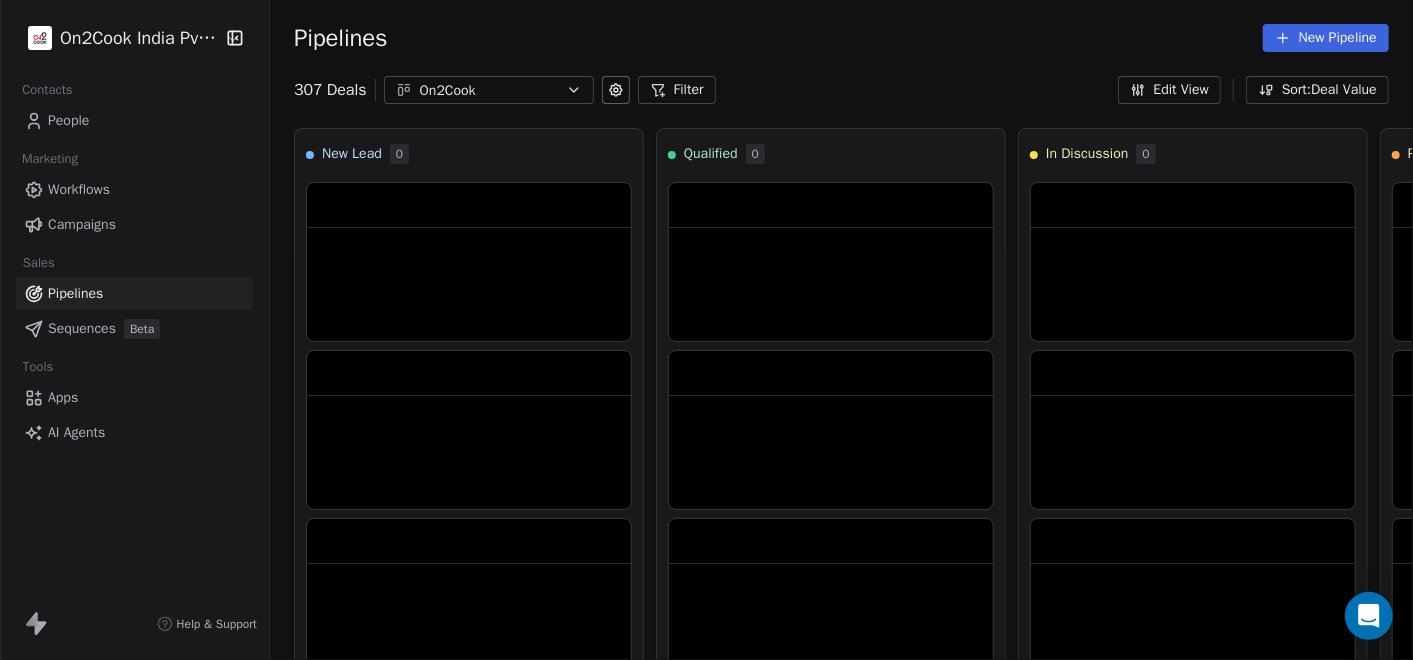 drag, startPoint x: 639, startPoint y: 91, endPoint x: 508, endPoint y: 179, distance: 157.81319 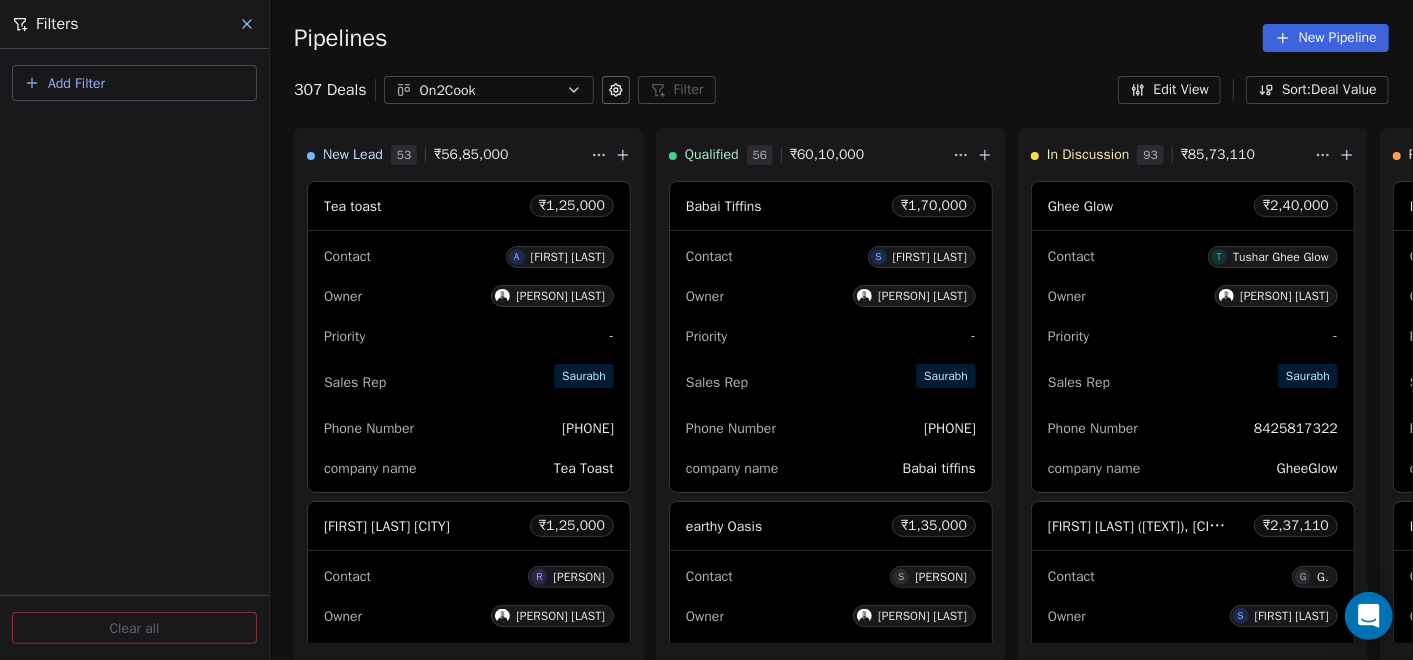 click on "Add Filter" at bounding box center [76, 83] 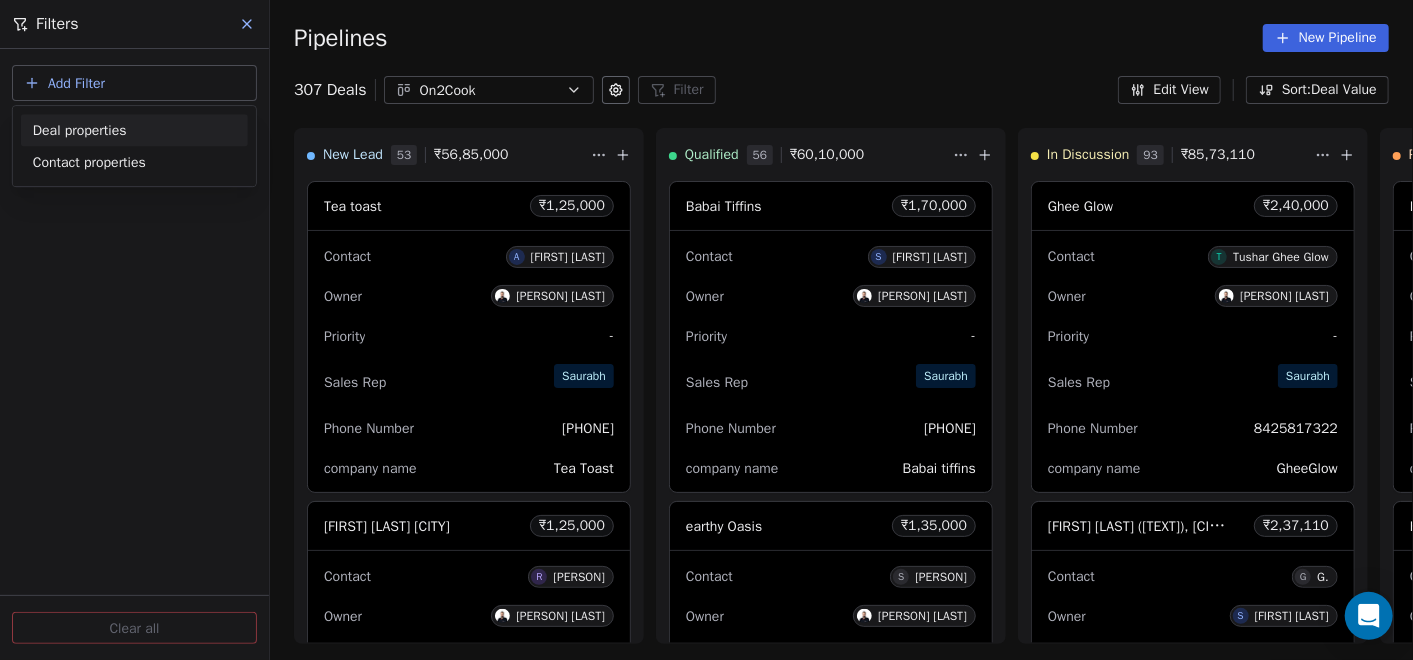click on "Deal properties" at bounding box center [80, 130] 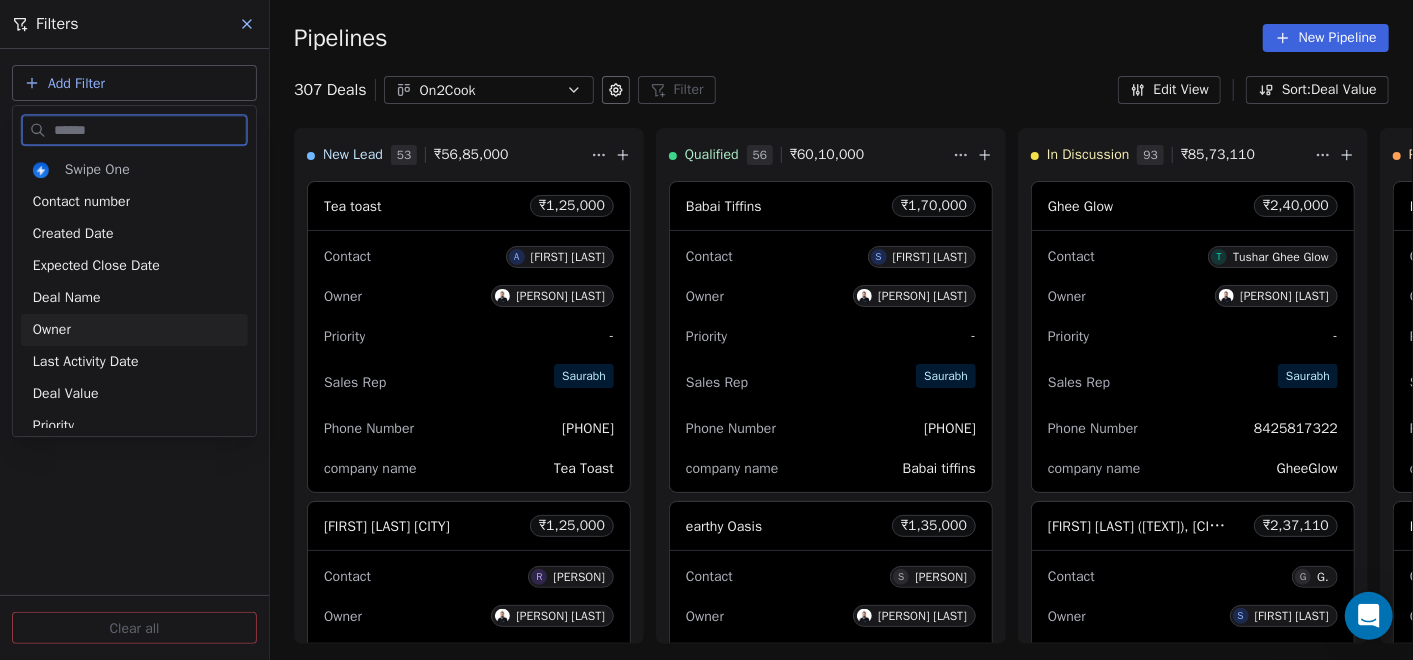 click on "Owner" at bounding box center [134, 330] 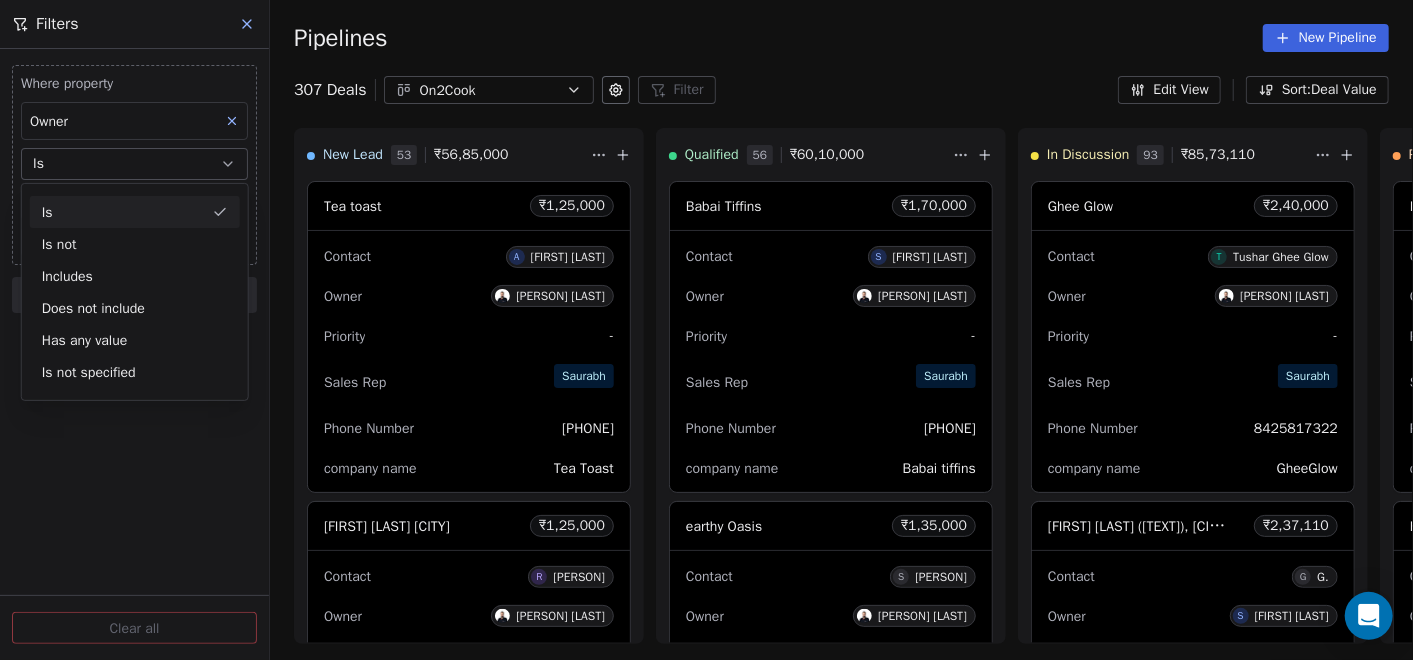click on "Is" at bounding box center (135, 212) 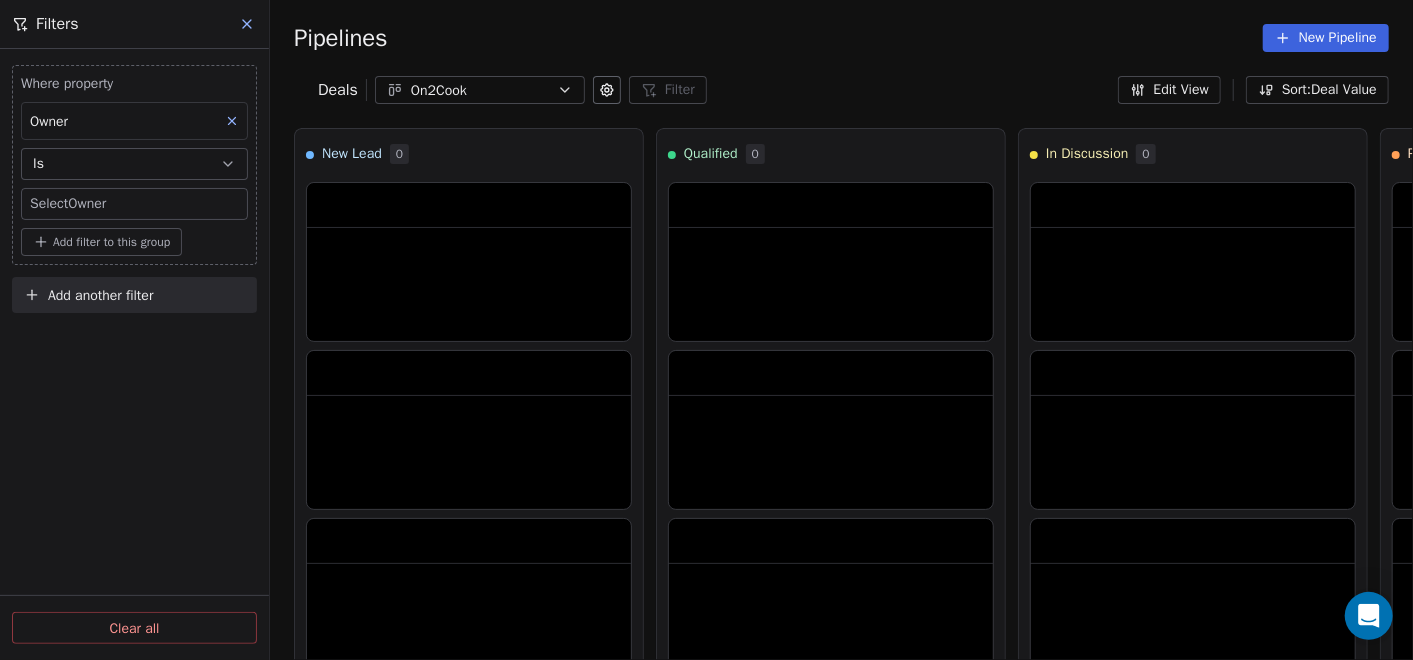click on "Add filter to this group" at bounding box center [111, 242] 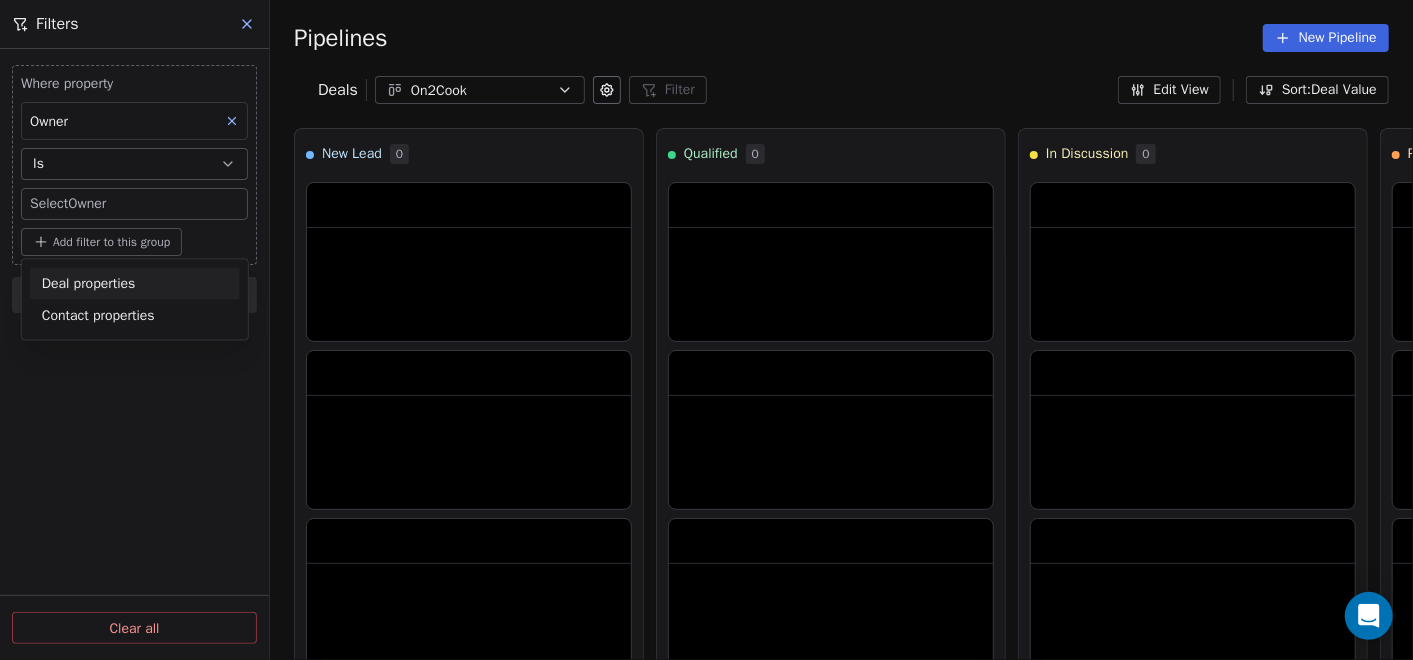 click on "On2Cook India Pvt. Ltd. Contacts People Marketing Workflows Campaigns Sales Pipelines Sequences Beta Tools Apps AI Agents Help & Support Pipelines New Pipeline Deals On2Cook Filter Filters Where property Owner Is Select Owner Add filter to this group Add another filter Clear all Edit View Sort: Deal Value New Lead 0 Qualified 0 In Discussion 0 Proposal 0 Negotiation 0 Won 0 Lost 0
To pick up a draggable item, press the space bar.
While dragging, use the arrow keys to move the item.
Press space again to drop the item in its new position, or press escape to cancel.
Deal properties Contact properties" at bounding box center (706, 330) 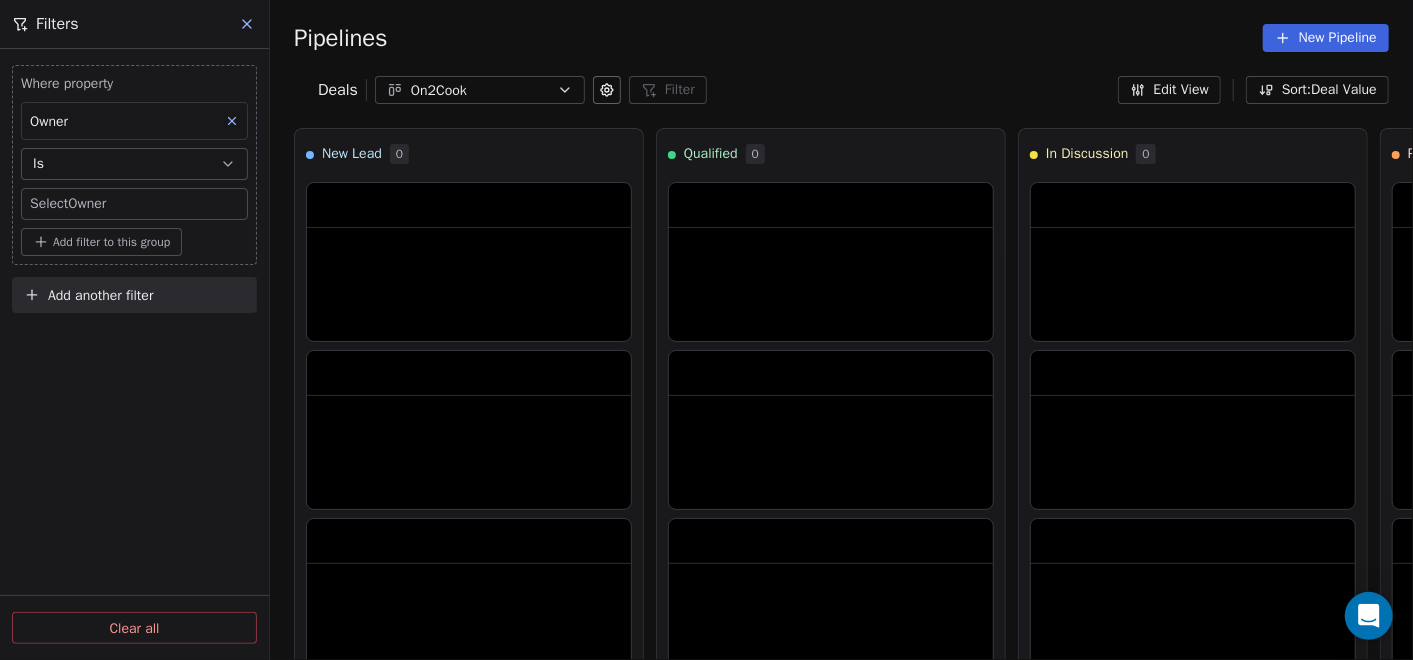 click on "On2Cook India Pvt. Ltd. Contacts People Marketing Workflows Campaigns Sales Pipelines Sequences Beta Tools Apps AI Agents Help & Support Pipelines  New Pipeline Deals On2Cook Filter  Filters Where property   Owner   Is Select  Owner Add filter to this group Add another filter Clear all Edit View Sort:  Deal Value New Lead 0 Qualified 0 In Discussion 0 Proposal 0 Negotiation 0 Won 0 Lost 0
To pick up a draggable item, press the space bar.
While dragging, use the arrow keys to move the item.
Press space again to drop the item in its new position, or press escape to cancel." at bounding box center (706, 330) 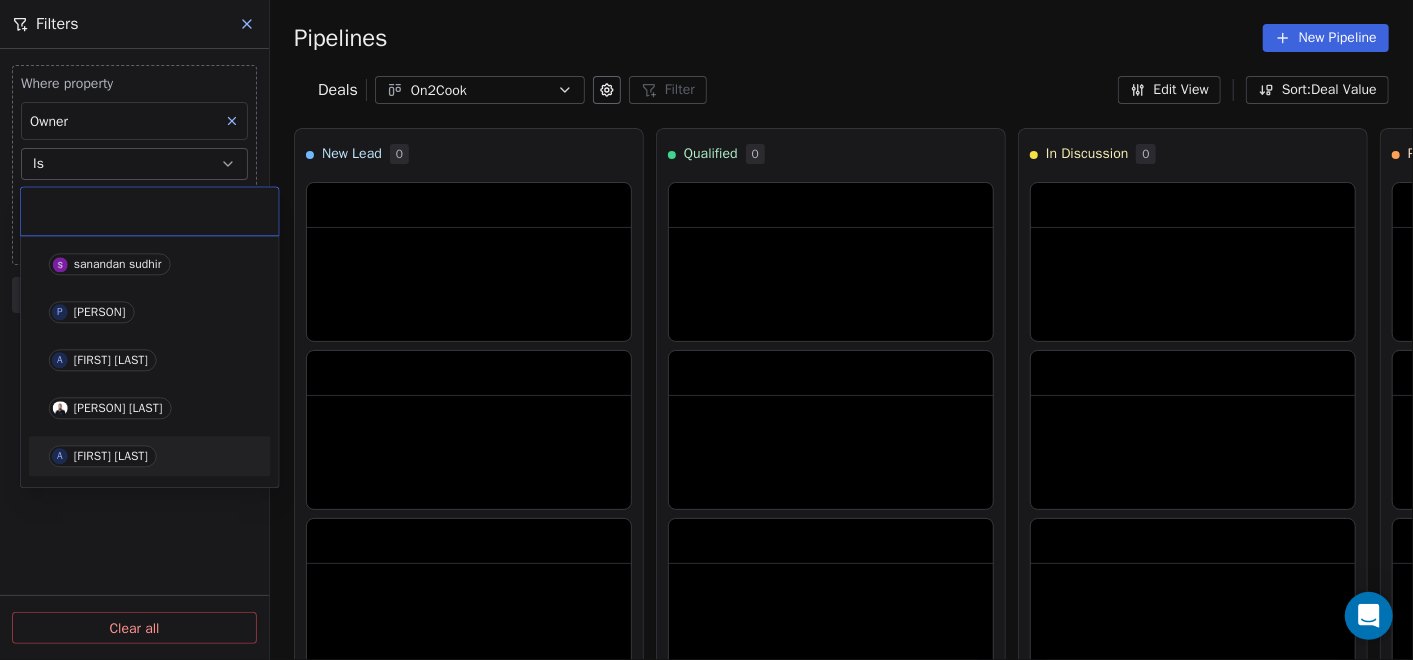 click on "[FIRST] [LAST]" at bounding box center [111, 456] 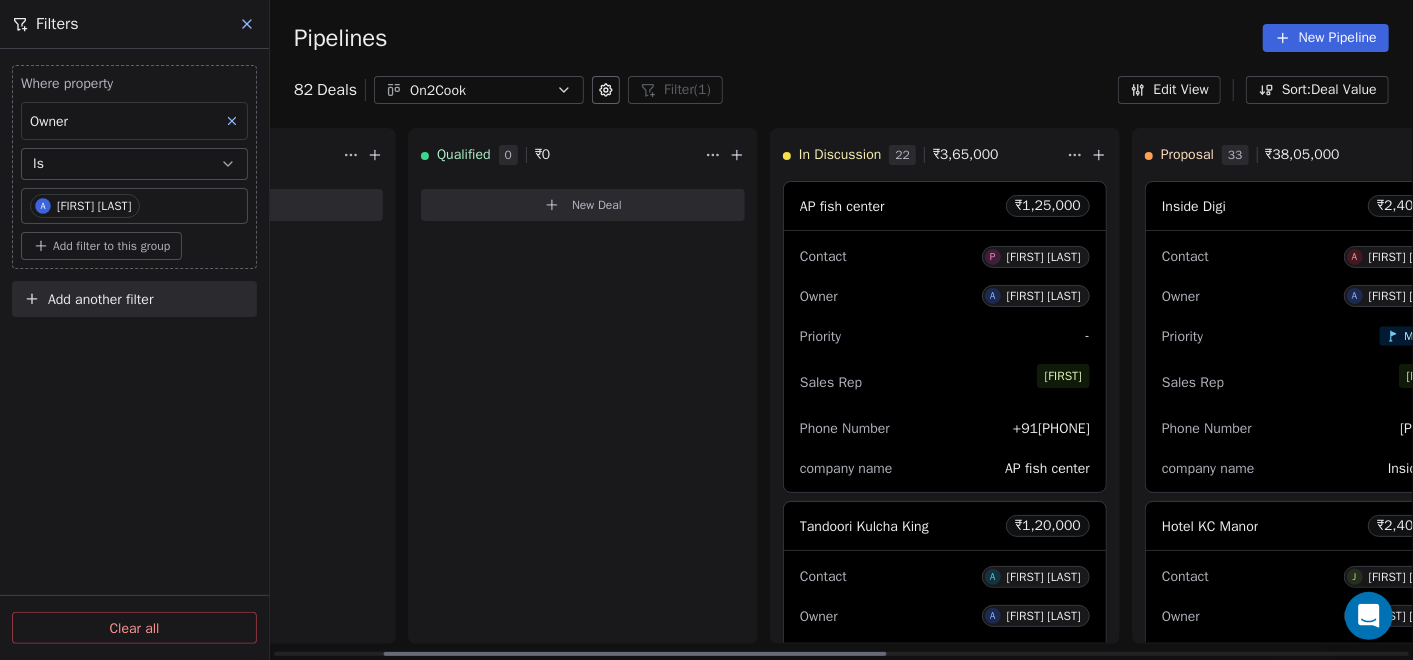 scroll, scrollTop: 0, scrollLeft: 241, axis: horizontal 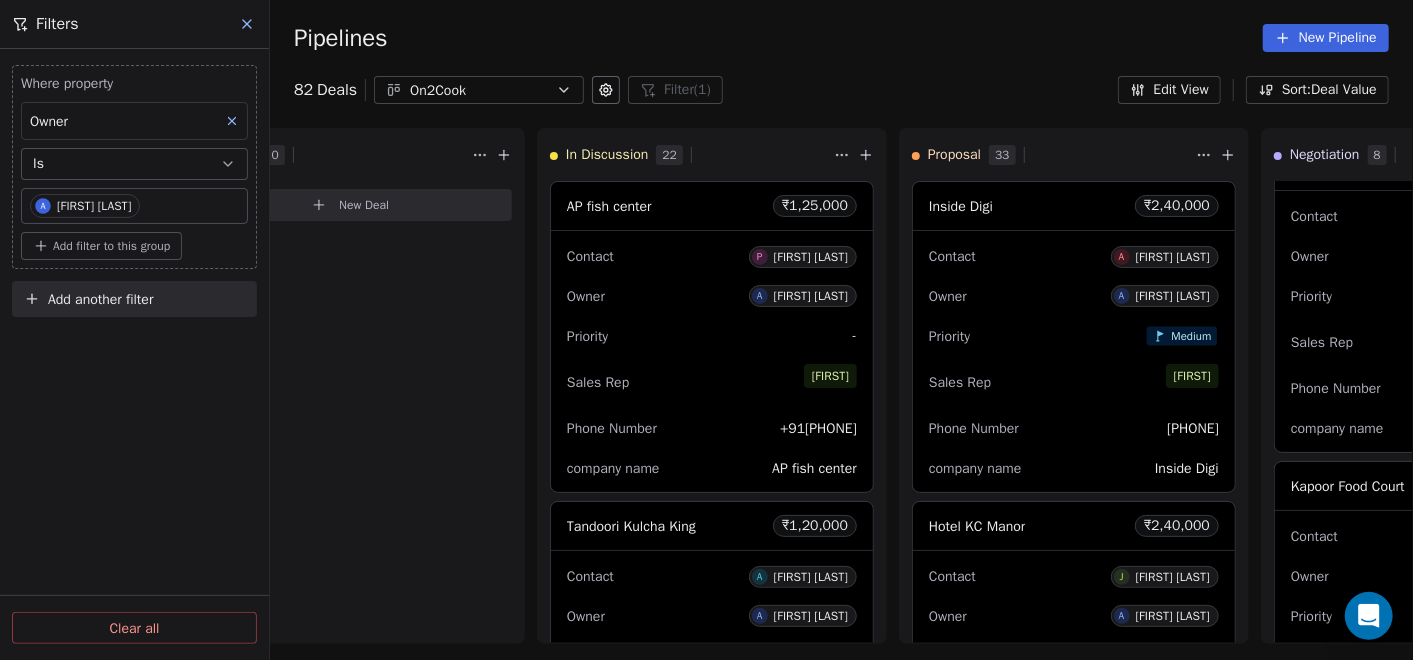 click 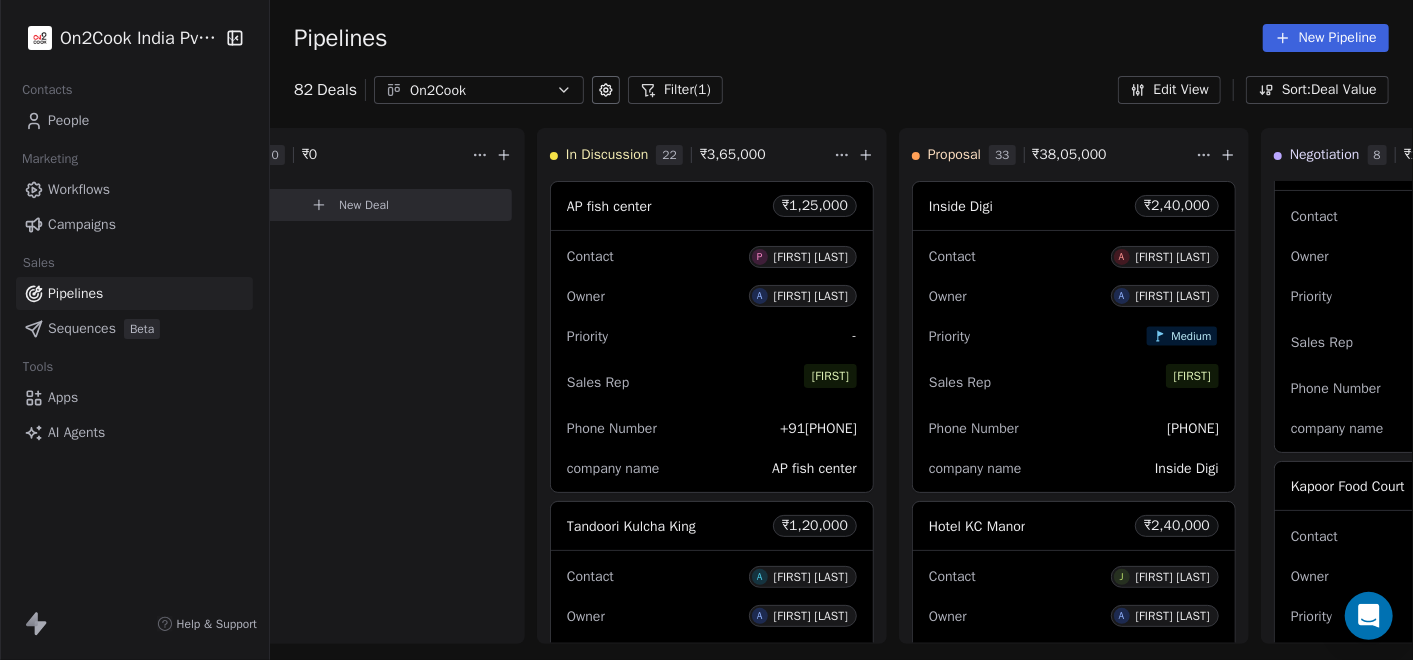 click on "People" at bounding box center [68, 120] 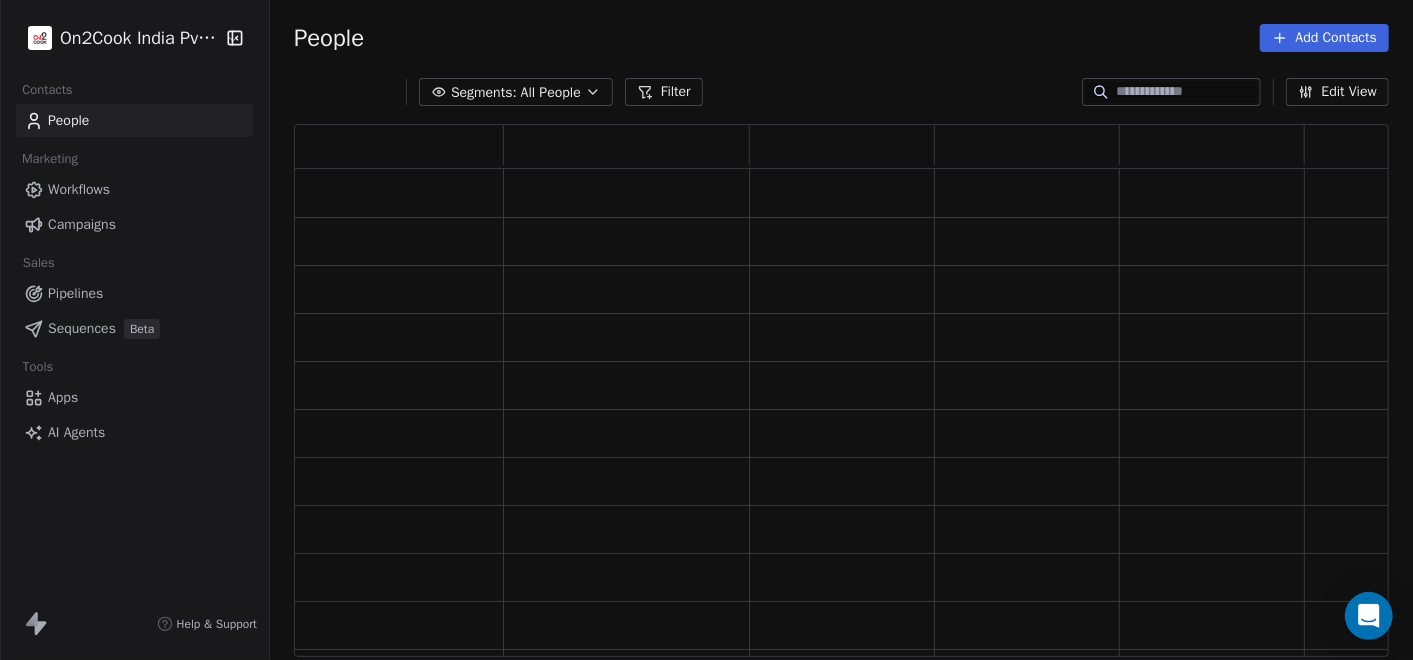 scroll, scrollTop: 18, scrollLeft: 18, axis: both 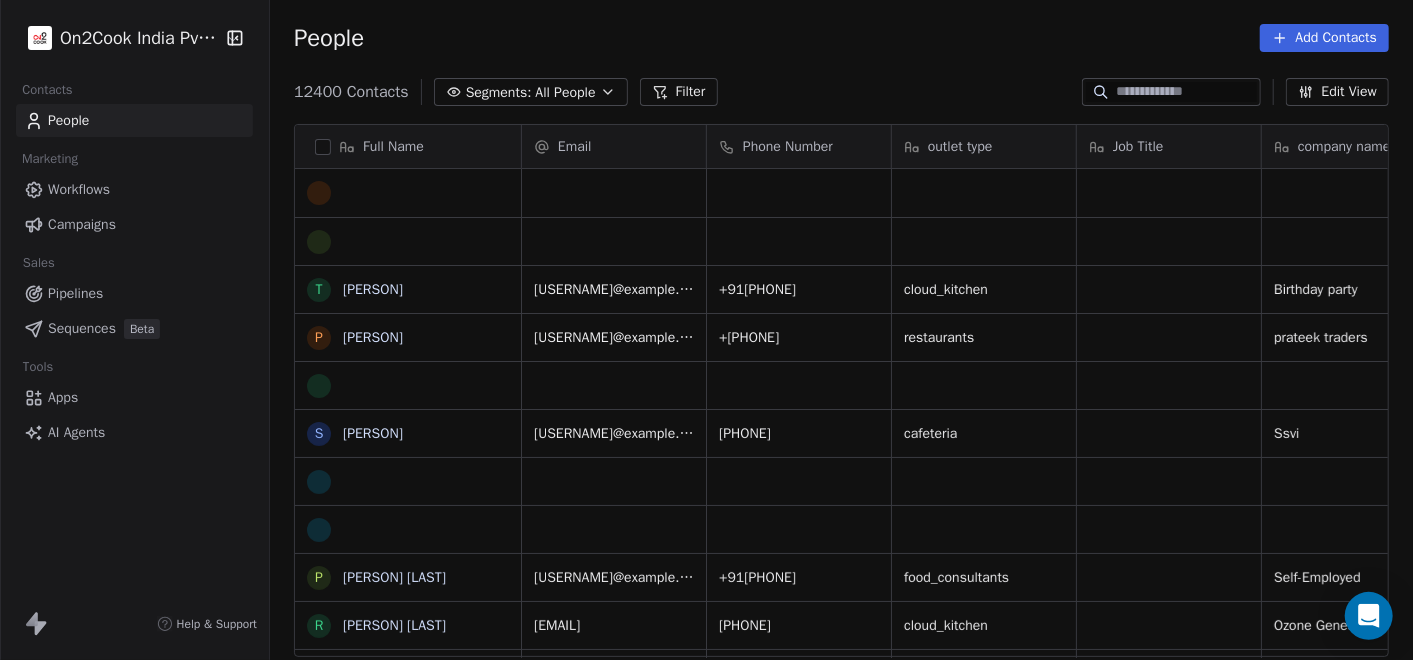 click 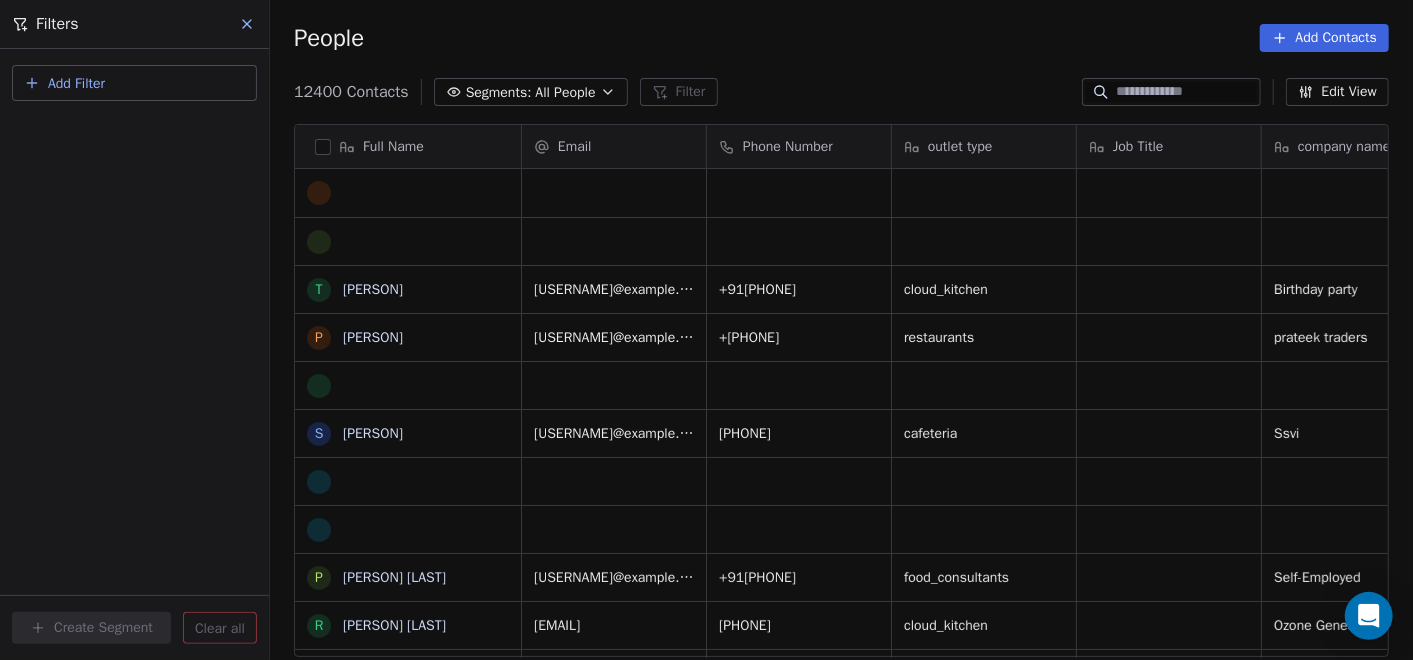 click on "Add Filter" at bounding box center (76, 83) 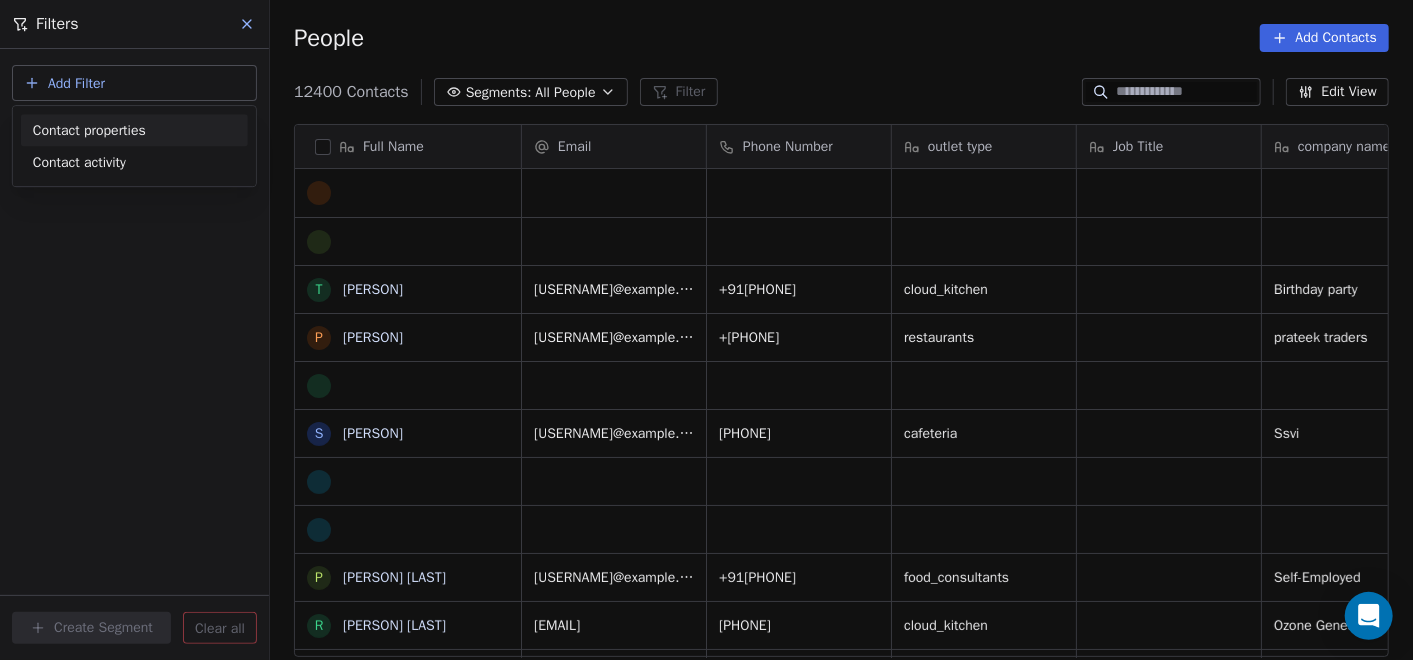 click on "Contact properties" at bounding box center [89, 130] 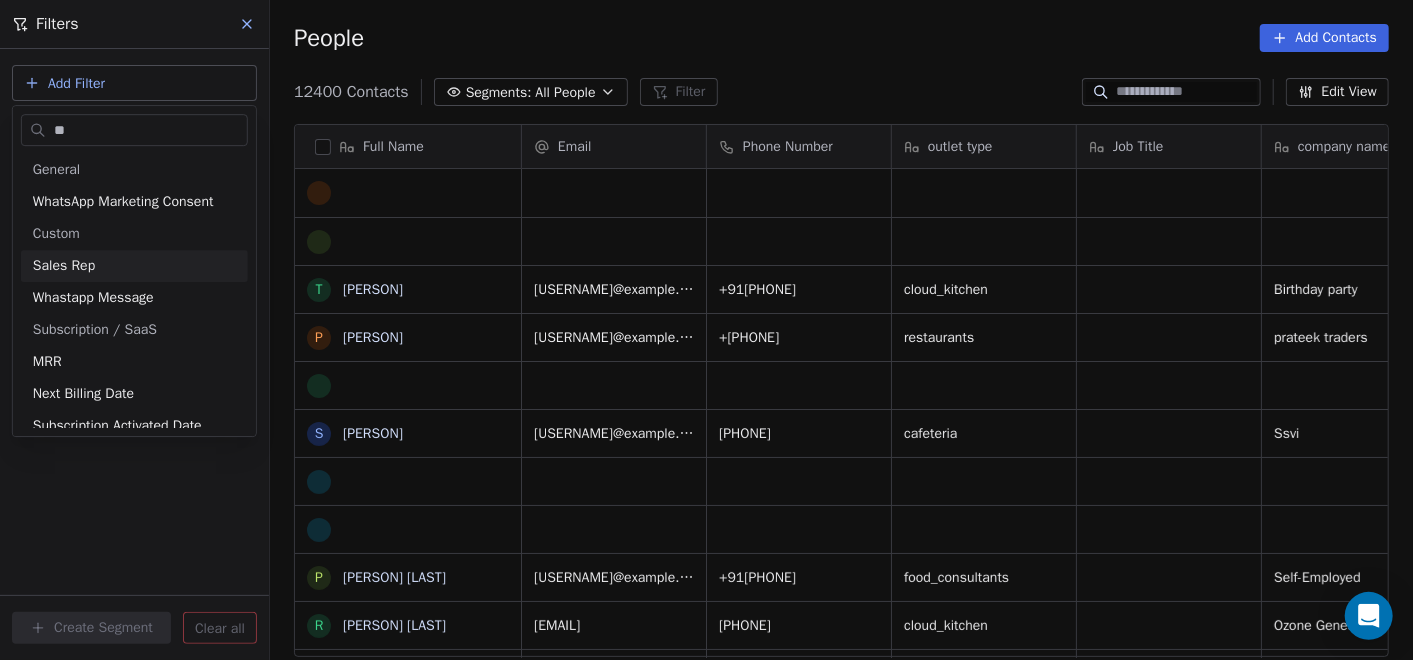 type on "**" 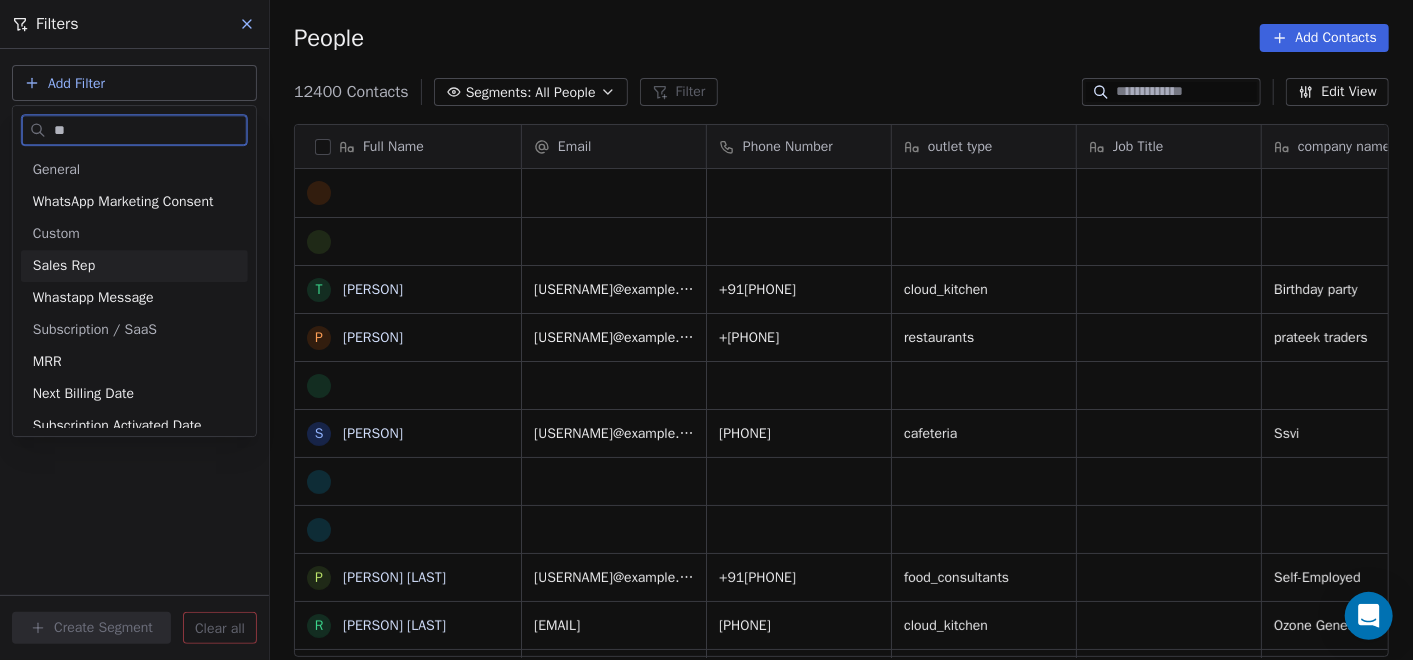 click on "Sales Rep" at bounding box center [134, 266] 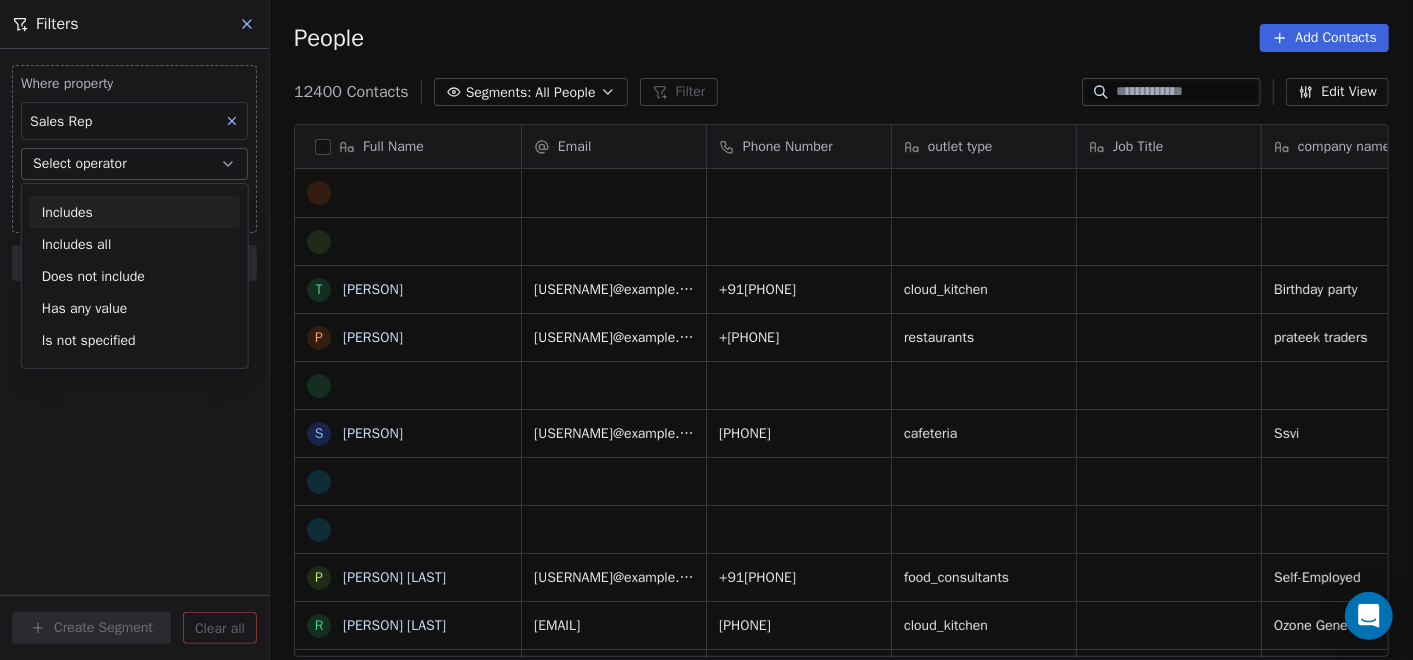 click on "Select operator" at bounding box center (134, 164) 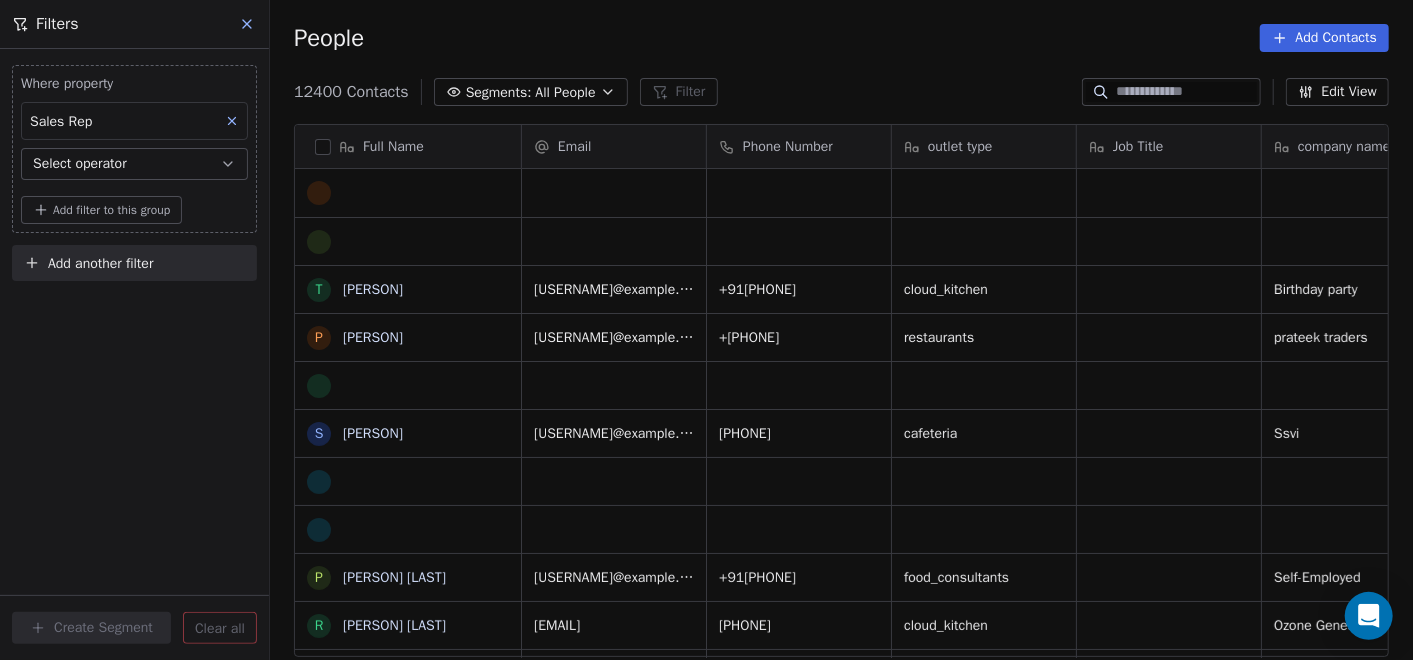 click on "Select operator" at bounding box center (134, 164) 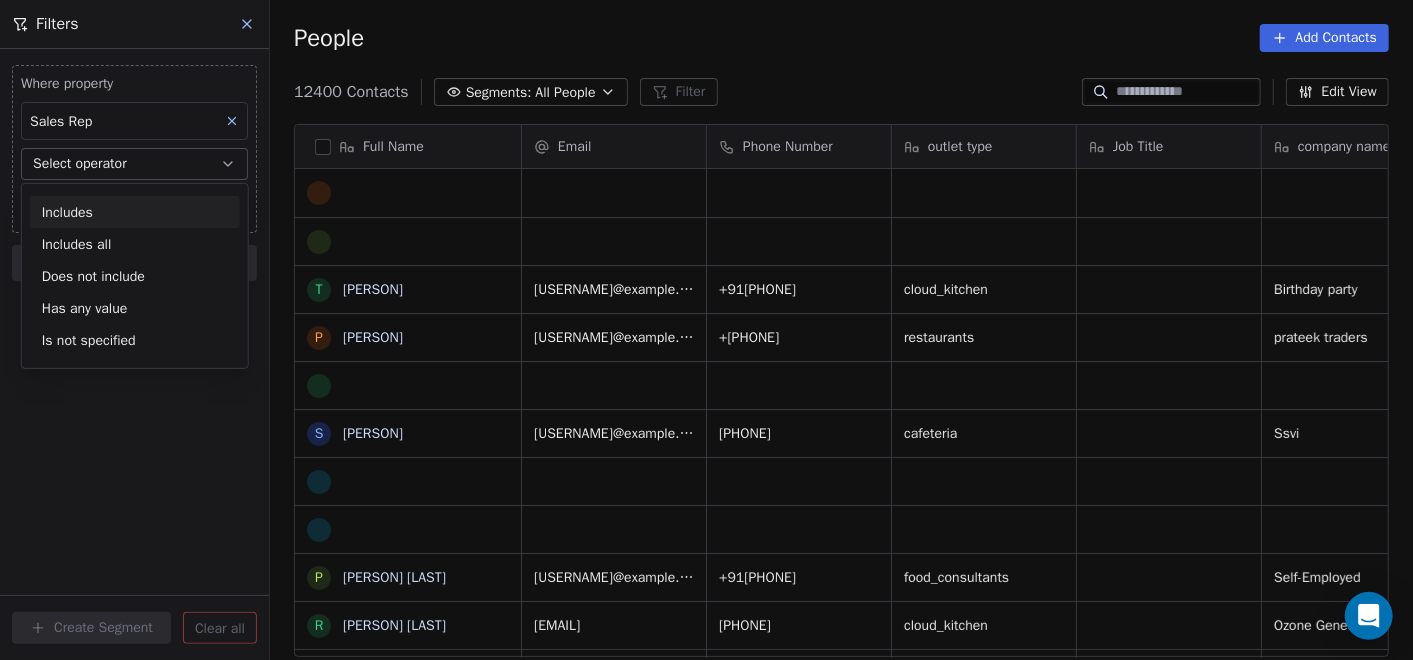 click on "Includes" at bounding box center [135, 212] 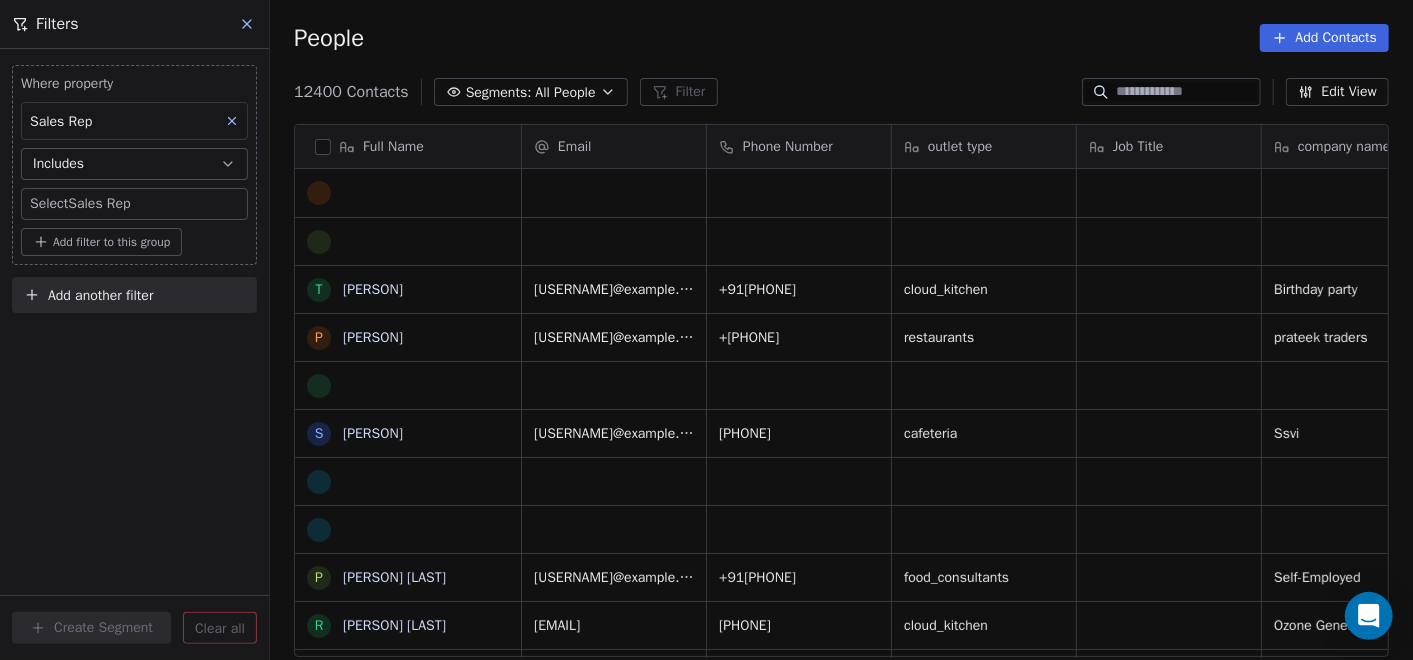 click on "On2Cook India Pvt. Ltd. Contacts People Marketing Workflows Campaigns Sales Pipelines Sequences Beta Tools Apps AI Agents Help & Support Filters Where property Sales Rep Includes Select Sales Rep Add filter to this group Add another filter Create Segment Clear all People Add Contacts 12400 Contacts Segments: All People Filter Edit View Tag Add to Sequence Full Name T [PERSON] P [PERSON] S [PERSON] P [PERSON] R [PERSON] K [PERSON] K [PERSON] F [PERSON] A [PERSON] R [PERSON] [PERSON] A [PERSON] D [PERSON] p [PERSON] P [PERSON] R [PERSON] V [PERSON] c [PERSON] G [PERSON] [CITY] [CITY] s [PERSON] S [PERSON] S [PERSON] S [PERSON] V [PERSON] S [PERSON] N [PERSON] D [PERSON] N [PERSON] B [PERSON] D [PERSON] Email Phone Number outlet type Job Title company name location Location Lead Source tanualg@gmail.com +91[PHONE] cloud_kitchen Birthday party delhi_(ncr) Meta prateektraders2016@gmail.com +919927225553 restaurants others Meta" at bounding box center (706, 330) 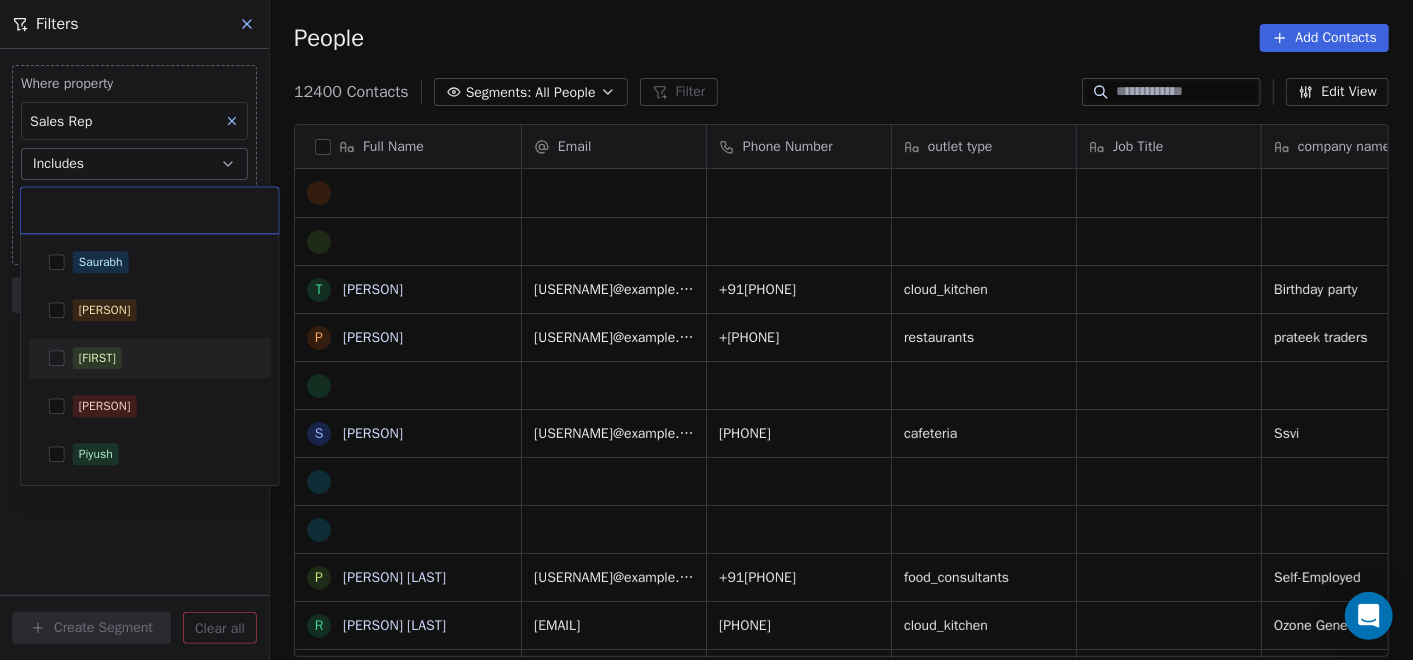 click on "[FIRST]" at bounding box center [97, 358] 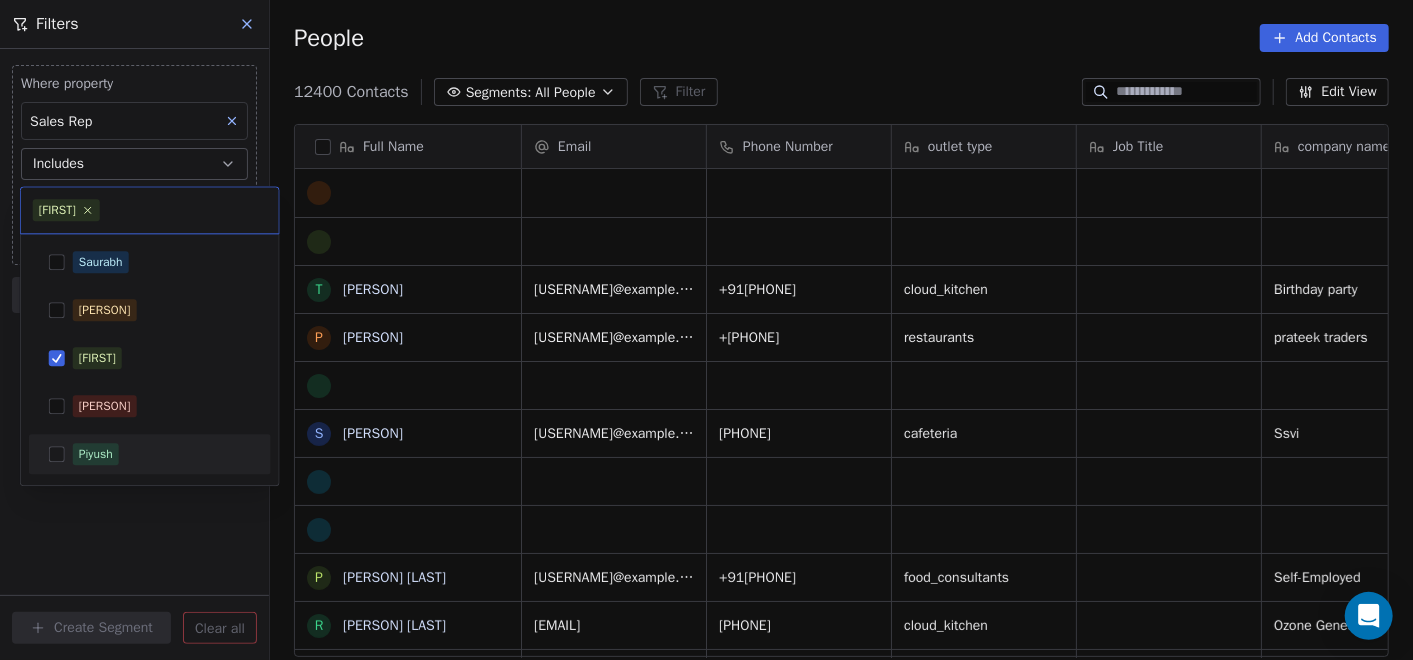click on "On2Cook India Pvt. Ltd. Contacts People Marketing Workflows Campaigns Sales Pipelines Sequences Beta Tools Apps AI Agents Help & Support Filters Where property Sales Rep Includes Select Sales Rep Add filter to this group Add another filter Create Segment Clear all People Add Contacts 12400 Contacts Segments: All People Filter Edit View Tag Add to Sequence Full Name T [PERSON] P [PERSON] S [PERSON] P [PERSON] R [PERSON] K [PERSON] K [PERSON] F [PERSON] A [PERSON] R [PERSON] [PERSON] A [PERSON] D [PERSON] p [PERSON] P [PERSON] R [PERSON] V [PERSON] c [PERSON] G [PERSON] [CITY] [CITY] s [PERSON] S [PERSON] S [PERSON] S [PERSON] V [PERSON] S [PERSON] N [PERSON] D [PERSON] N [PERSON] B [PERSON] D [PERSON] Email Phone Number outlet type Job Title company name location Location Lead Source tanualg@gmail.com +91[PHONE] cloud_kitchen Birthday party delhi_(ncr) Meta prateektraders2016@gmail.com +919927225553 restaurants others Meta" at bounding box center [706, 330] 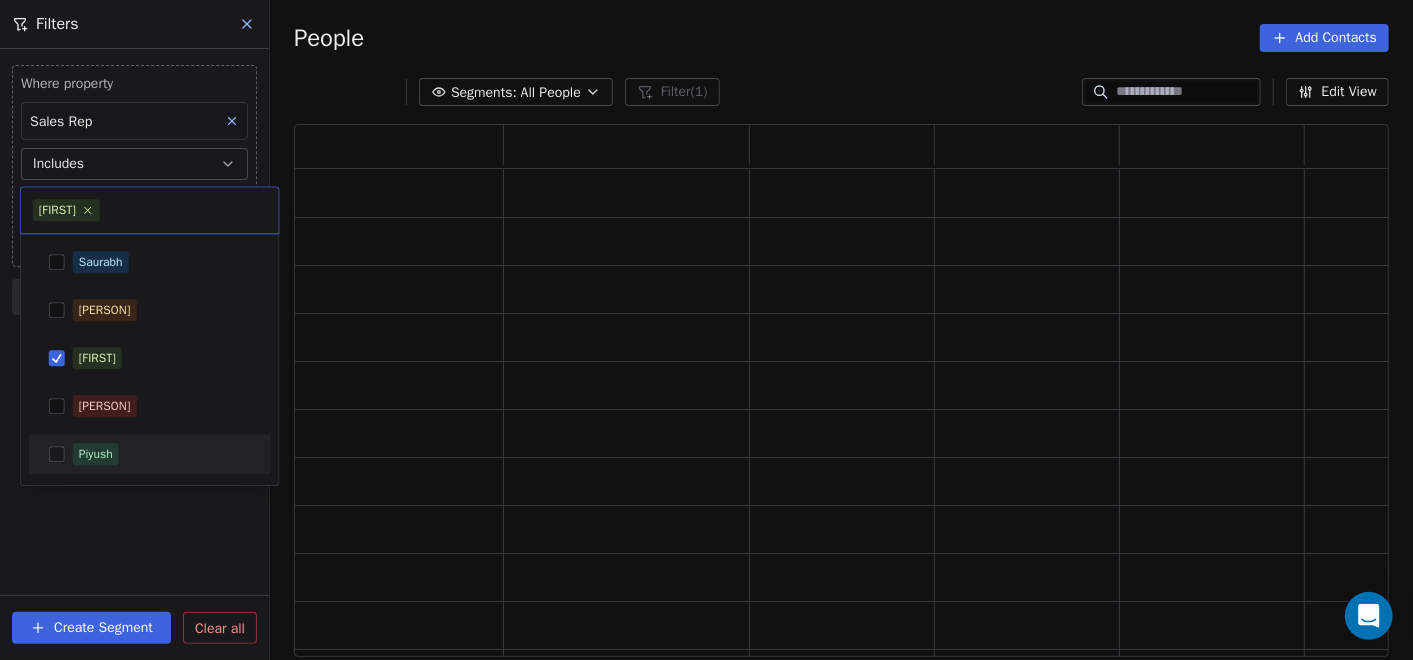 scroll, scrollTop: 18, scrollLeft: 18, axis: both 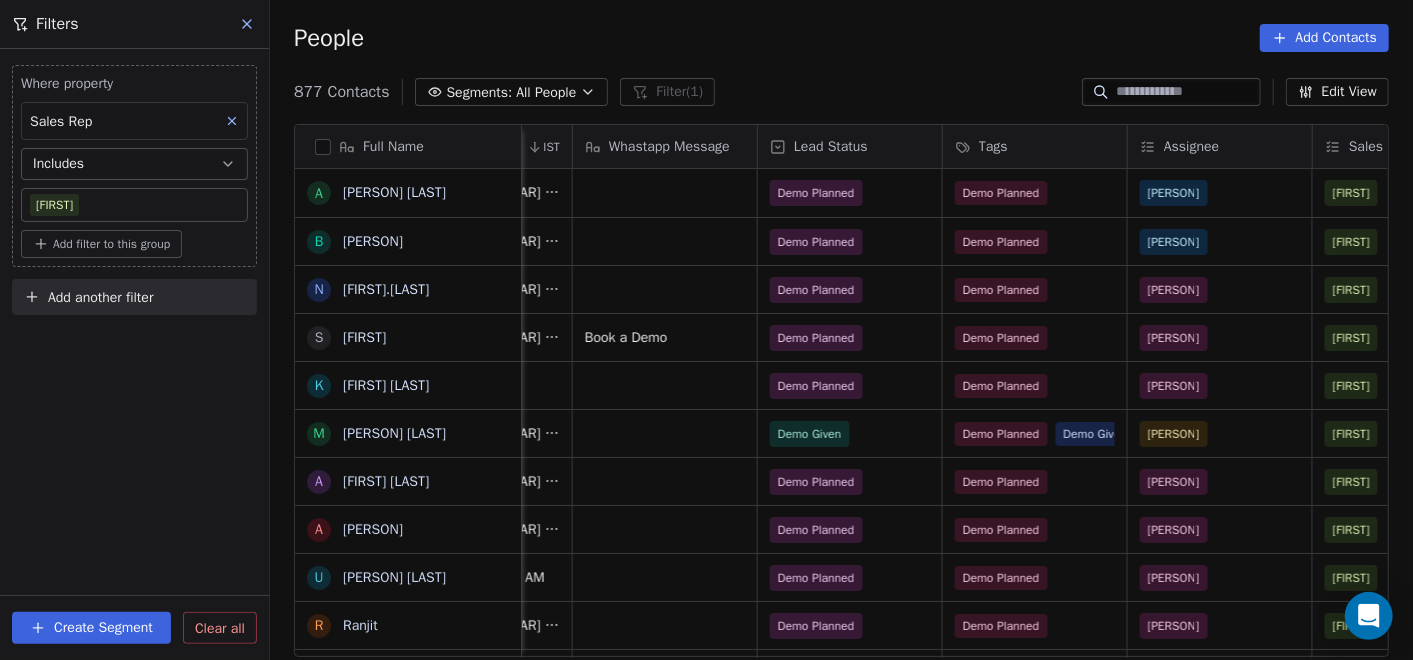 click at bounding box center (1187, 92) 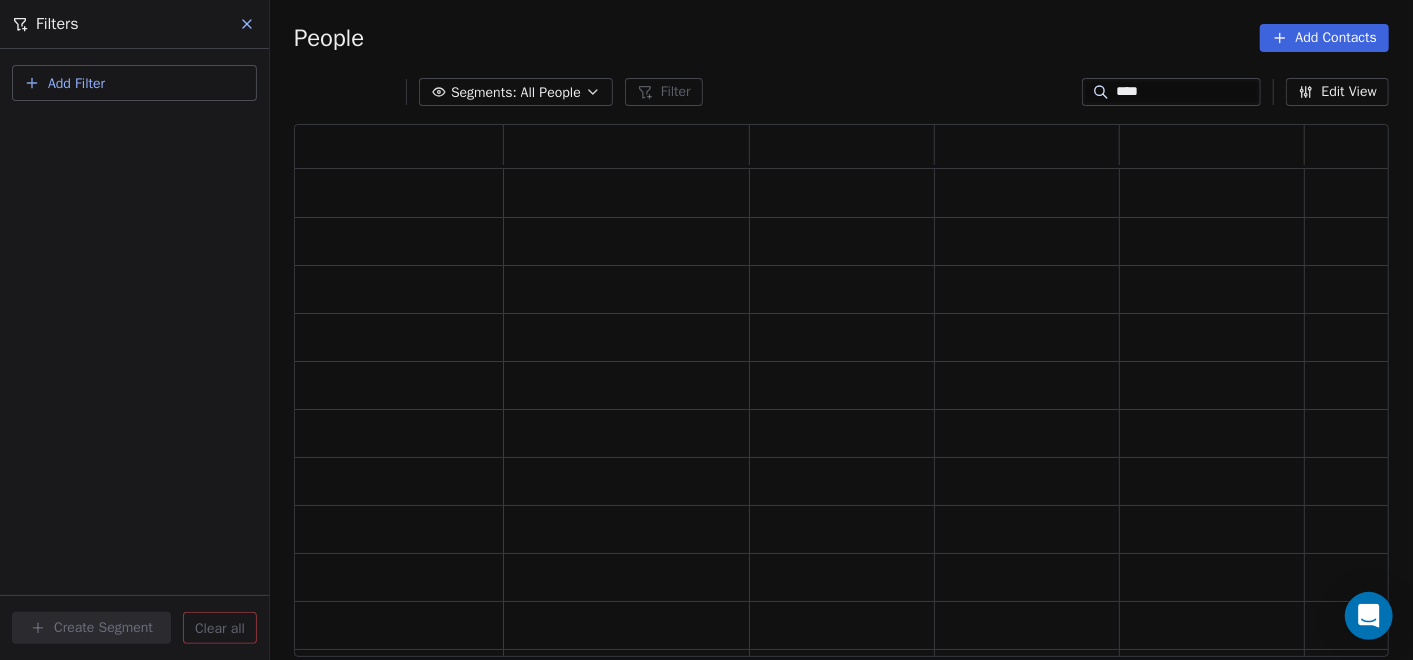 scroll, scrollTop: 18, scrollLeft: 18, axis: both 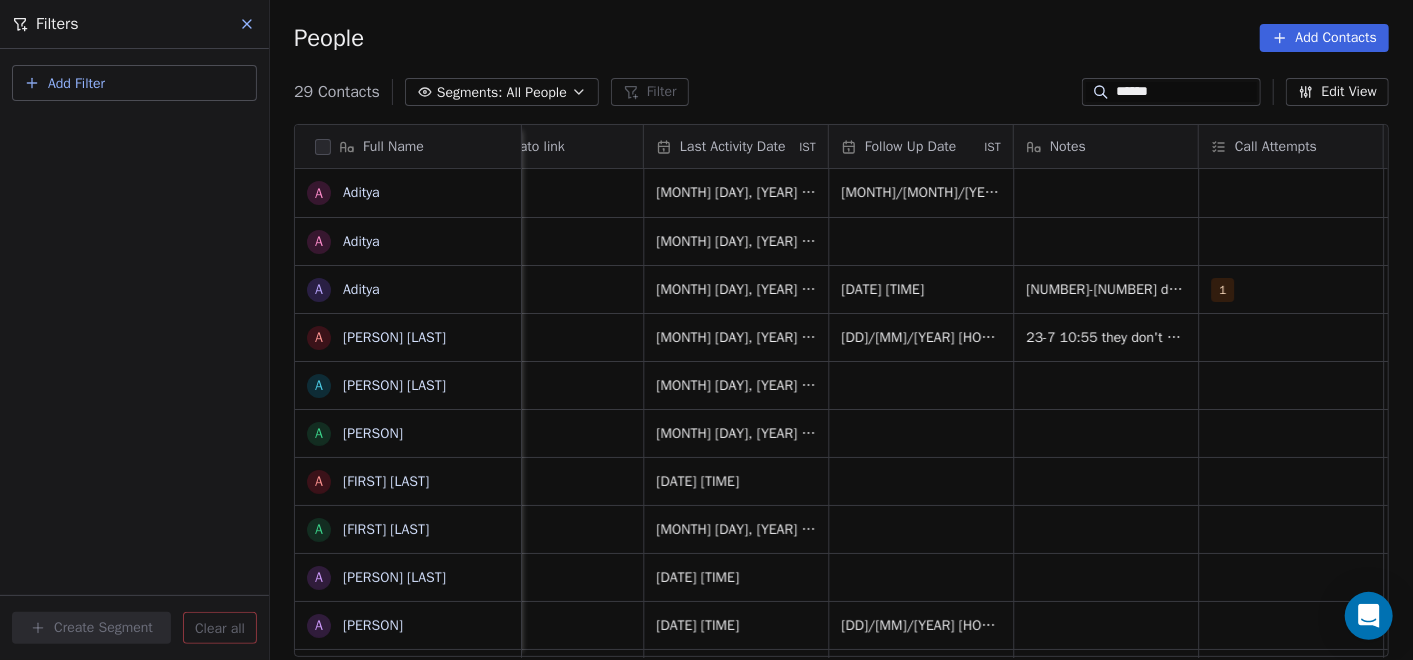 type on "******" 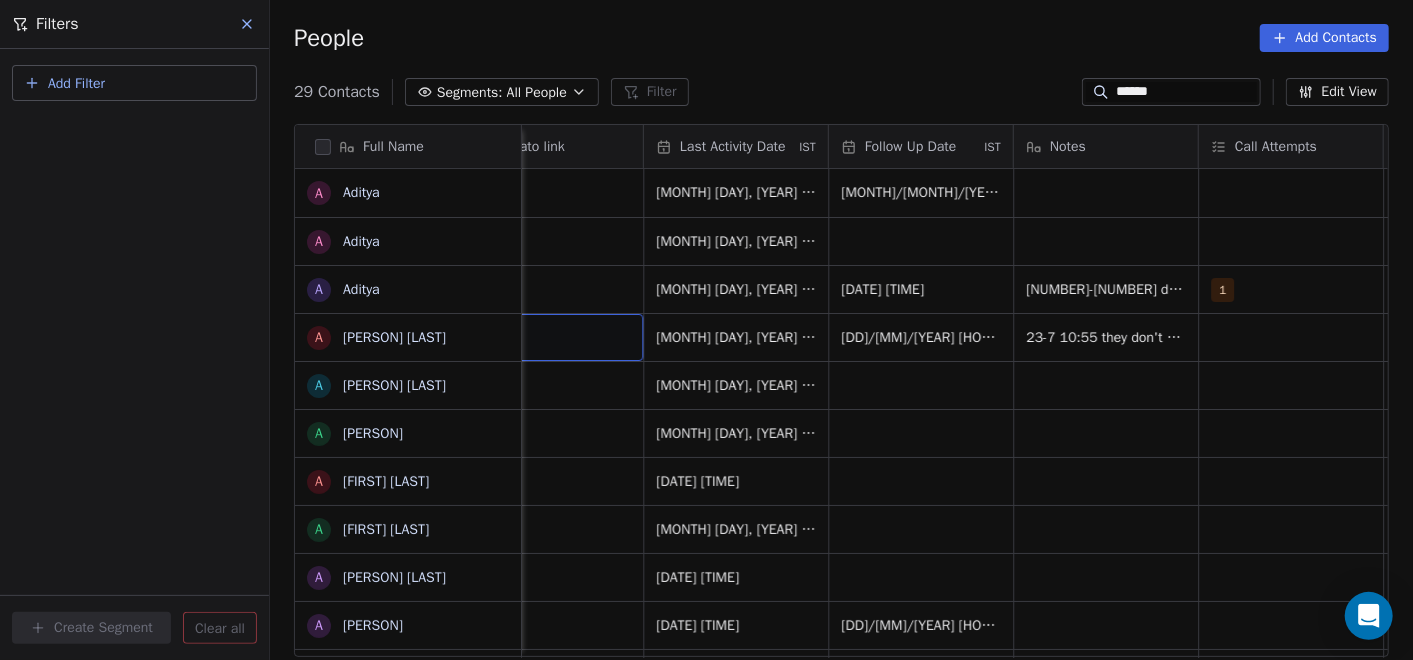 scroll, scrollTop: 0, scrollLeft: 2774, axis: horizontal 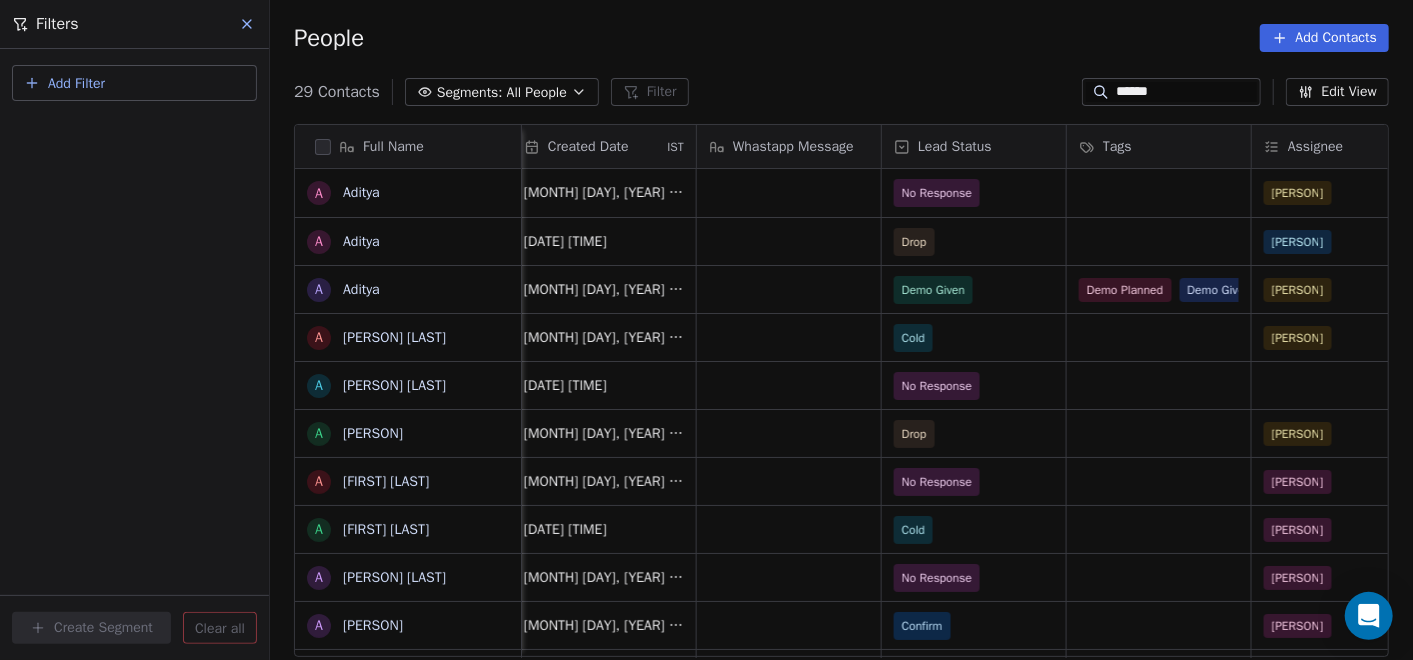 click on "People  Add Contacts" at bounding box center [841, 38] 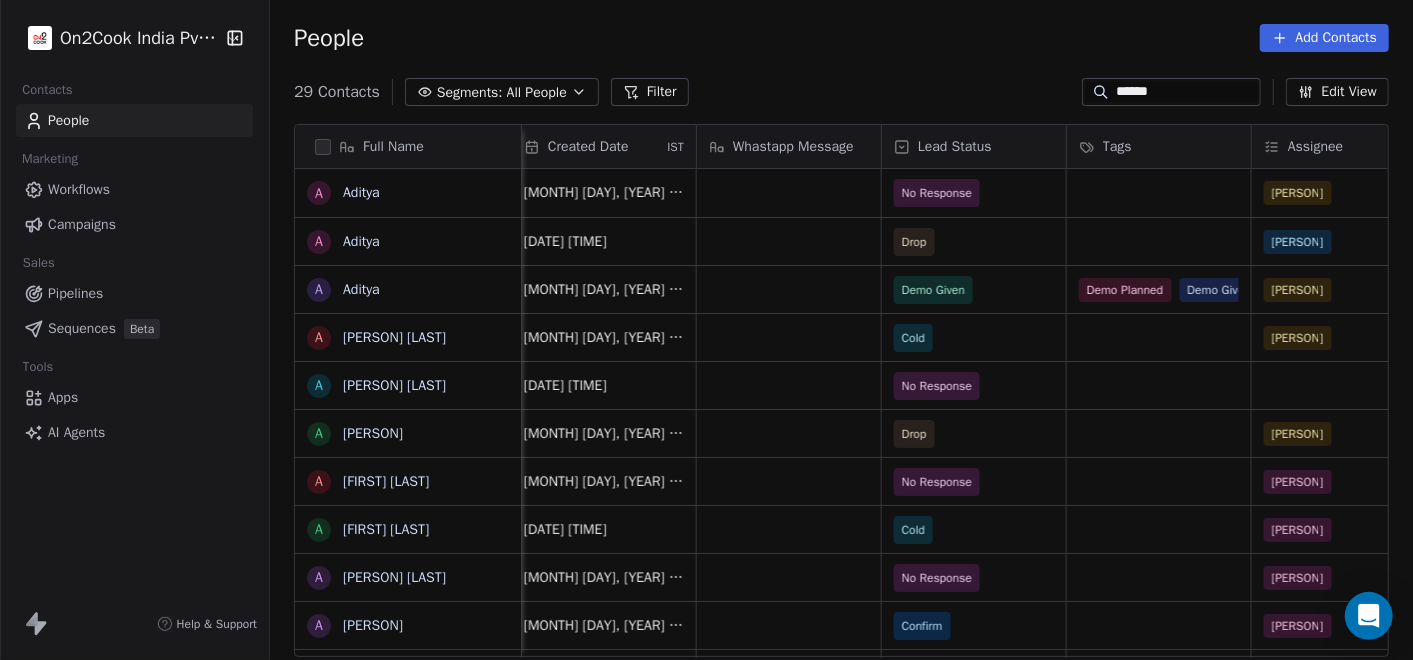 click on "Pipelines" at bounding box center [134, 293] 